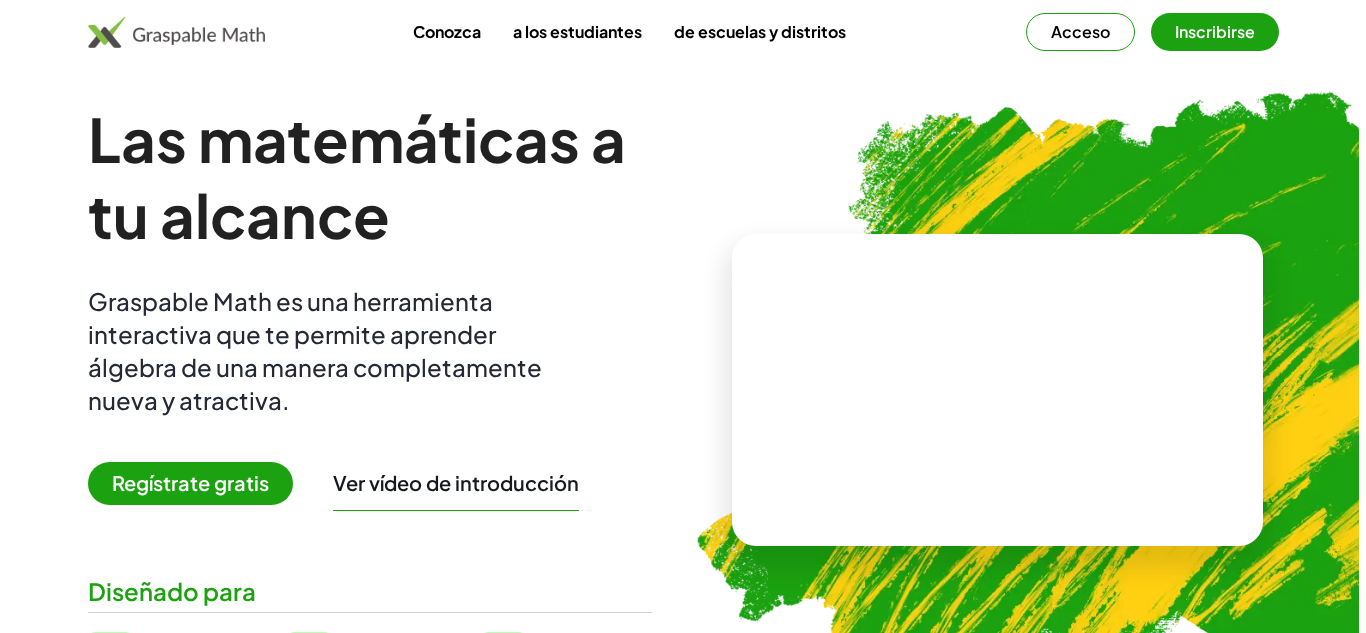 scroll, scrollTop: 0, scrollLeft: 0, axis: both 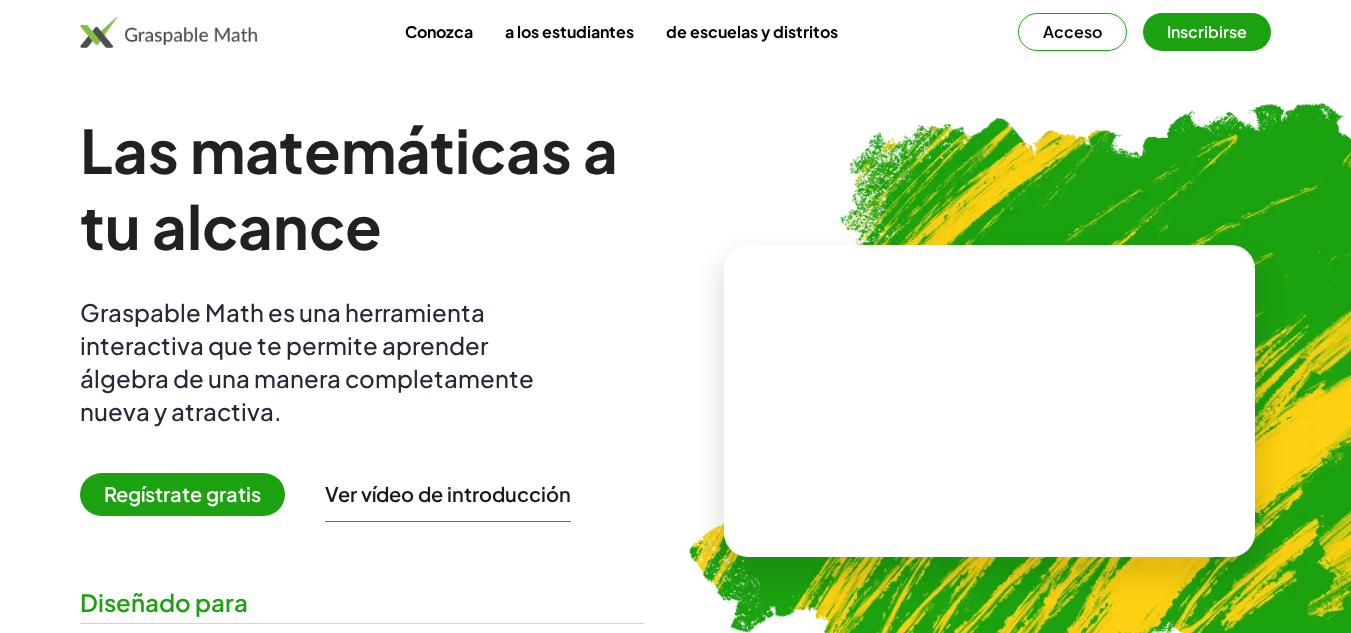 click on "Regístrate gratis" at bounding box center [182, 494] 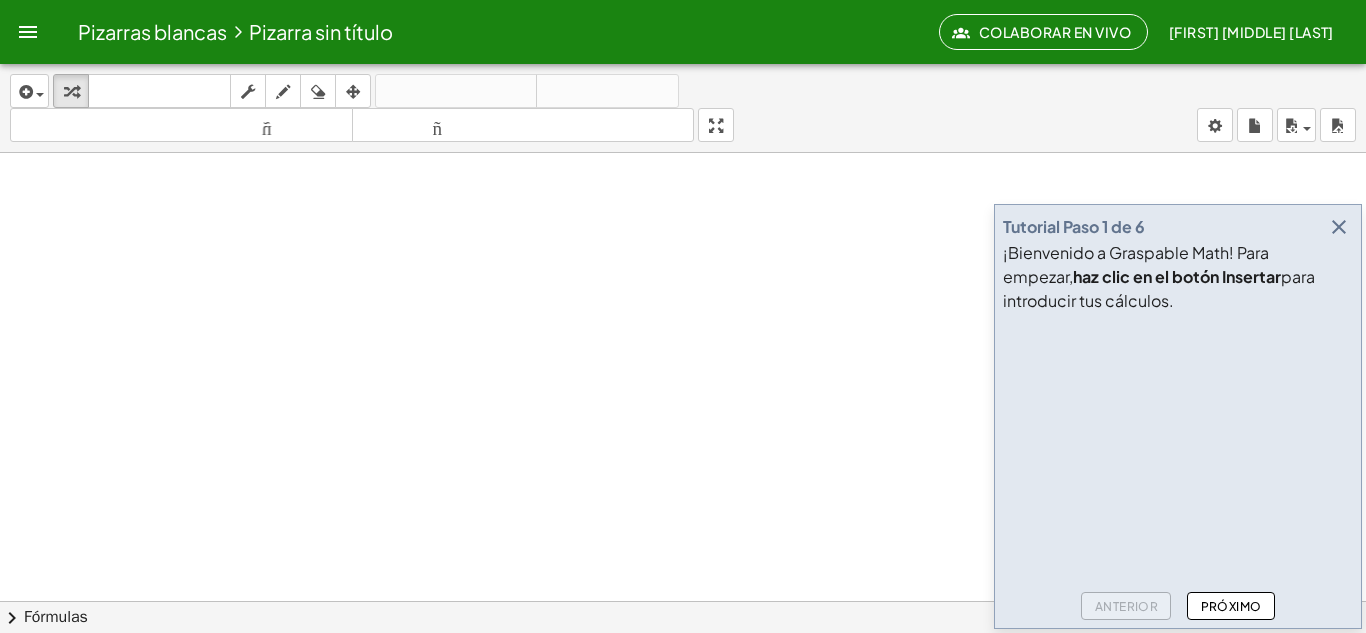 click on "Próximo" at bounding box center [1230, 606] 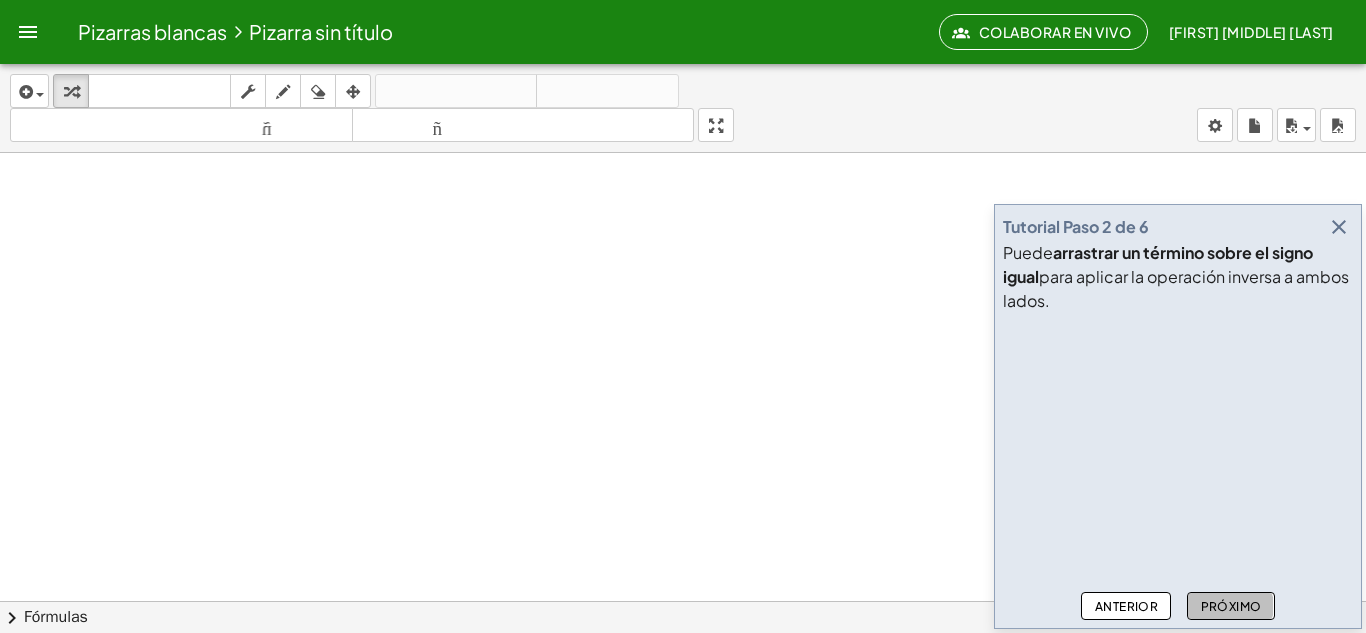 click on "Próximo" at bounding box center (1230, 606) 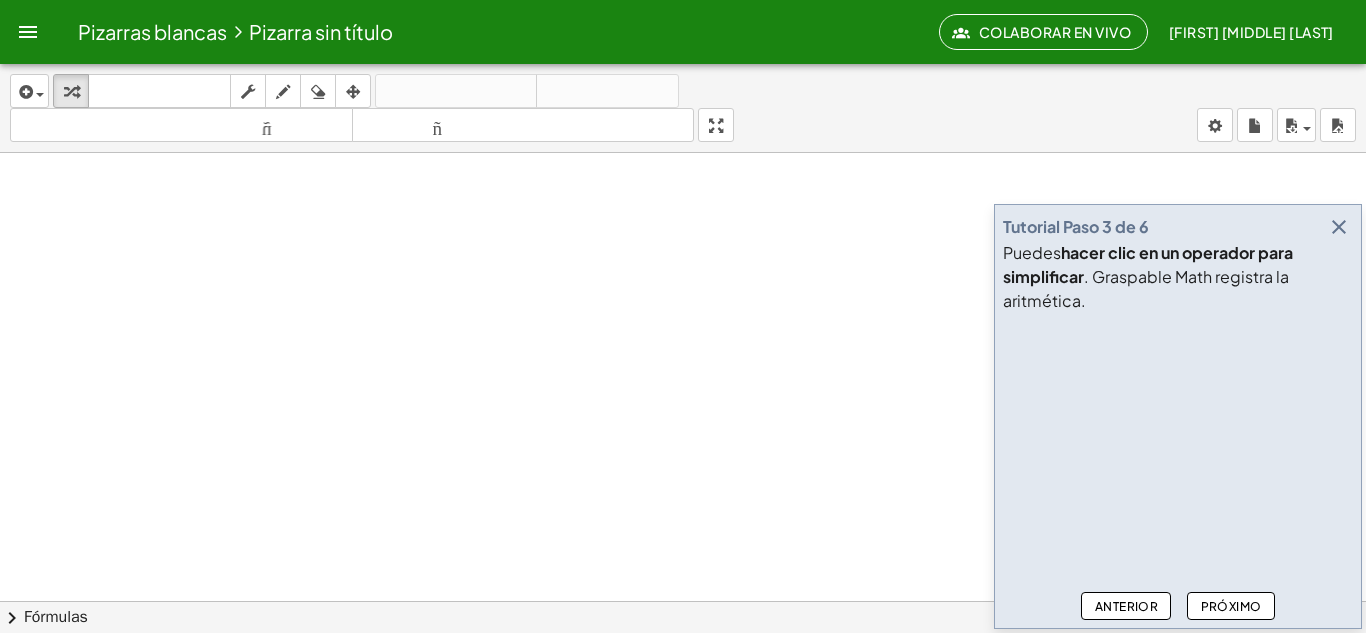click on "Próximo" at bounding box center [1230, 606] 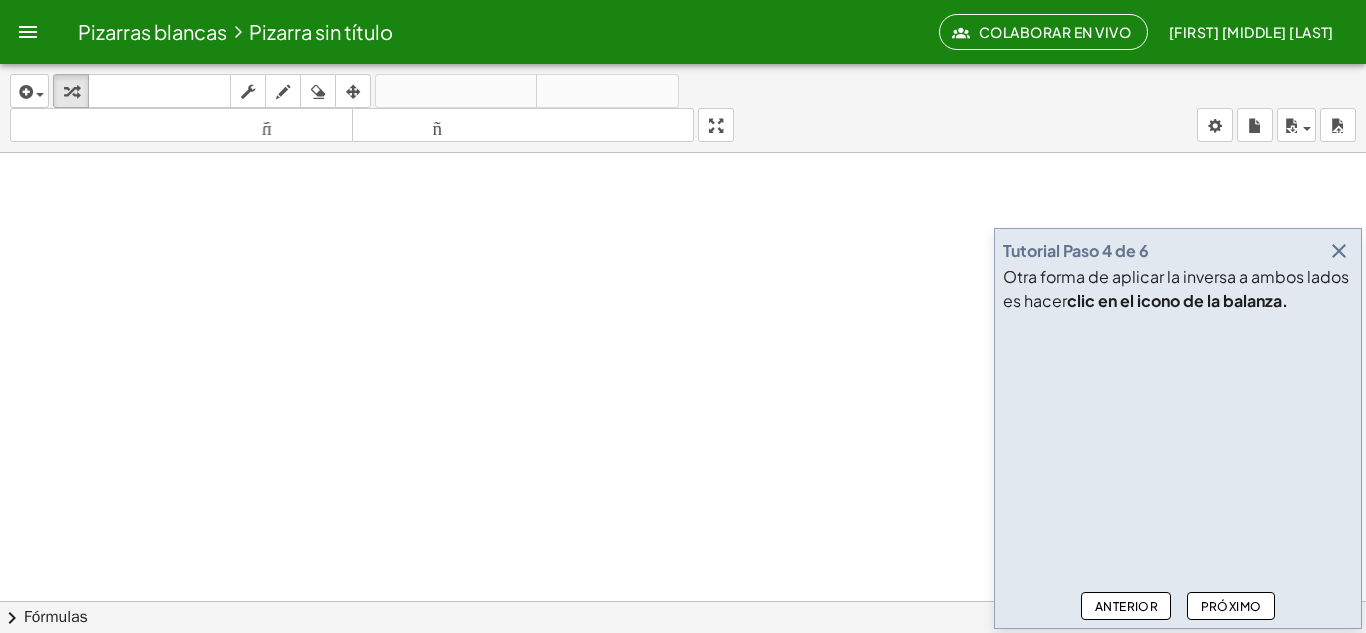 click on "Próximo" at bounding box center (1230, 606) 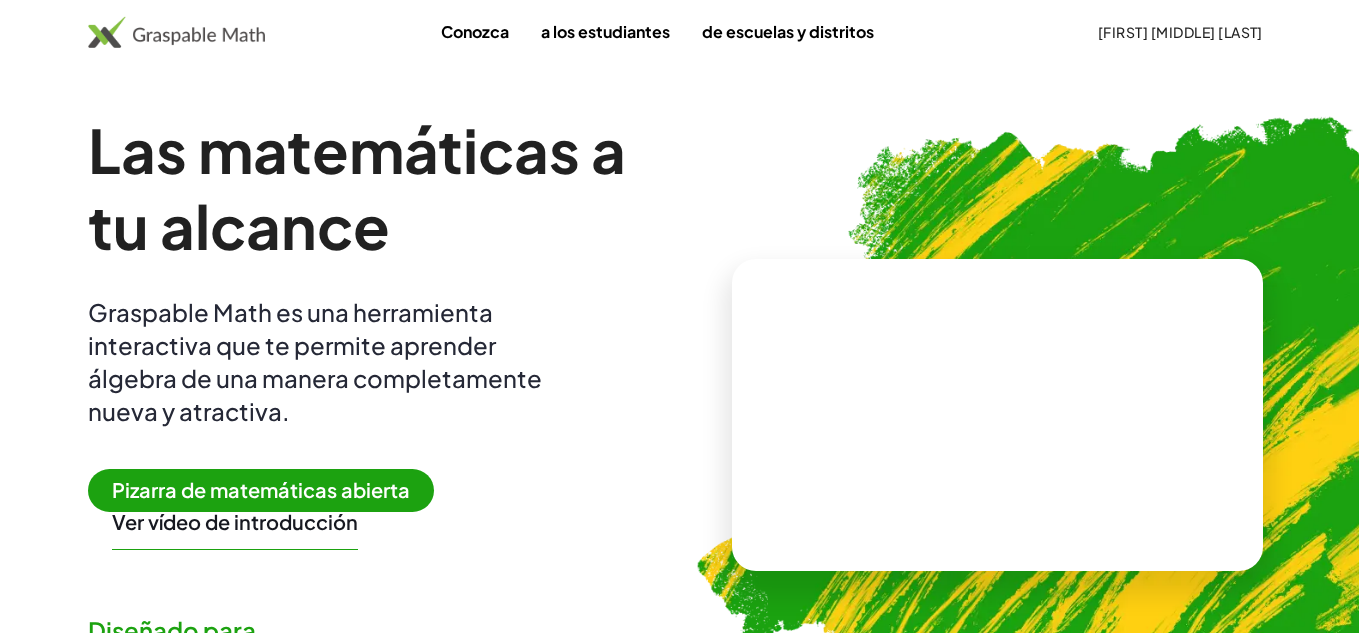 scroll, scrollTop: 0, scrollLeft: 0, axis: both 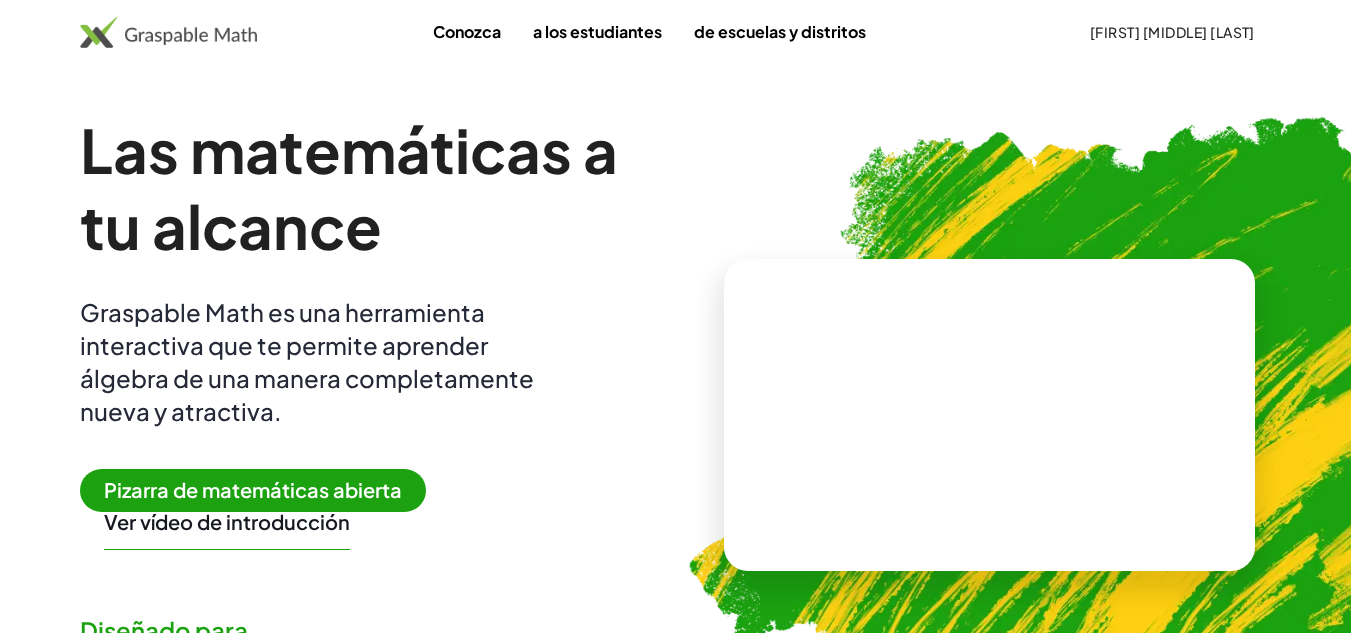 click on "Pizarra de matemáticas abierta" at bounding box center [253, 489] 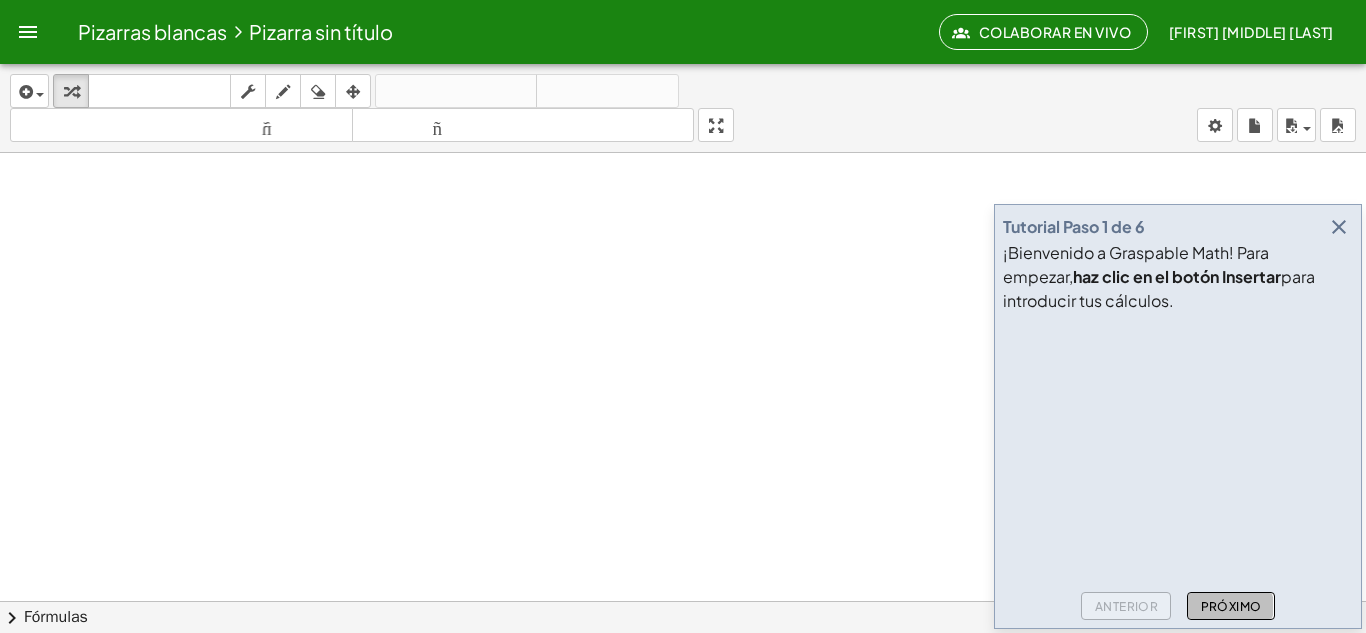 click on "Próximo" at bounding box center [1231, 606] 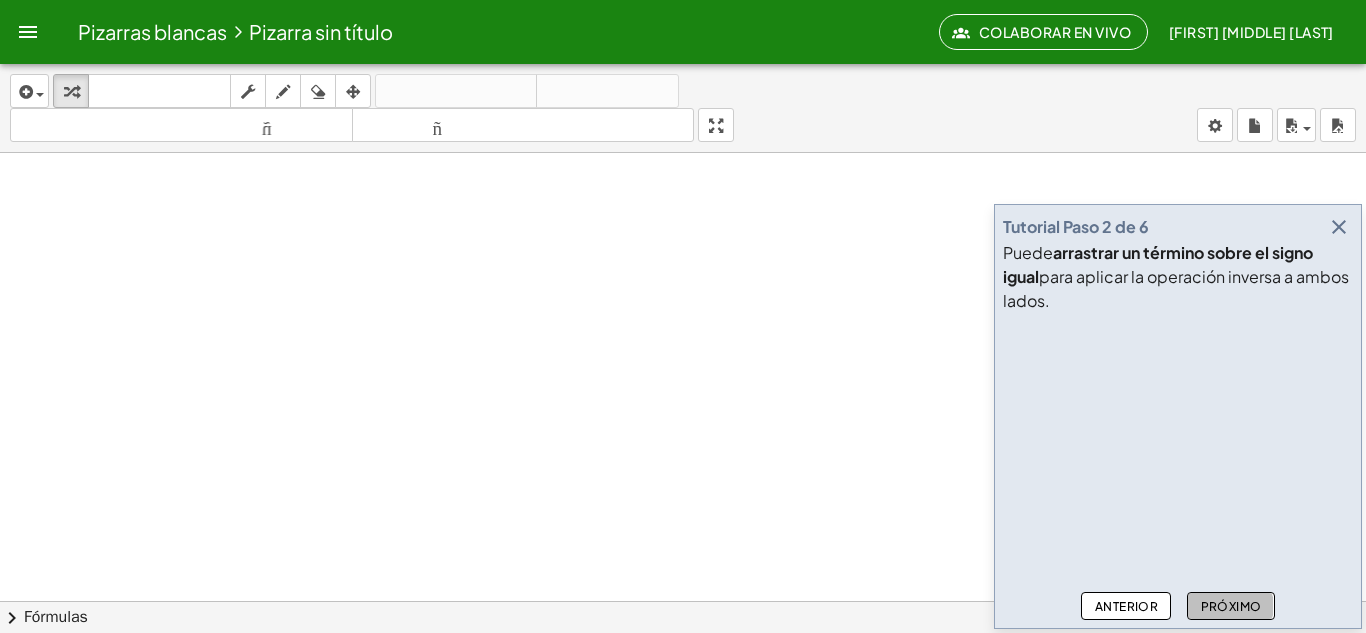 click on "Próximo" at bounding box center [1231, 606] 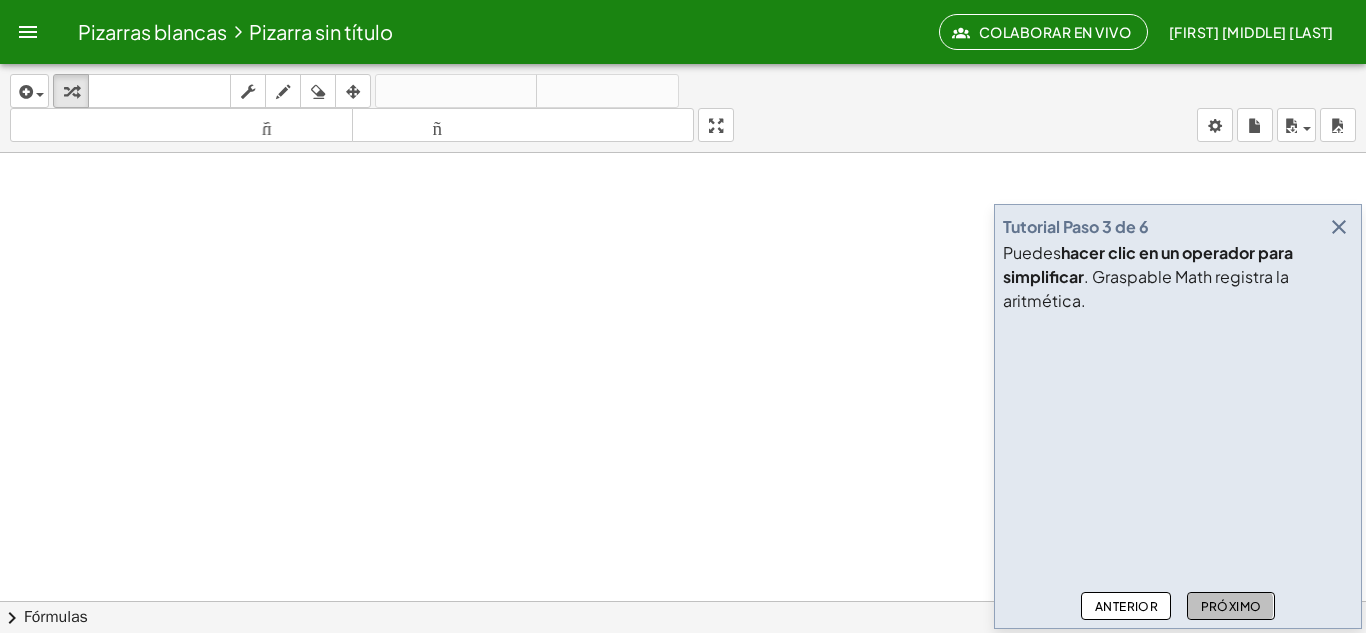 click on "Próximo" at bounding box center [1231, 606] 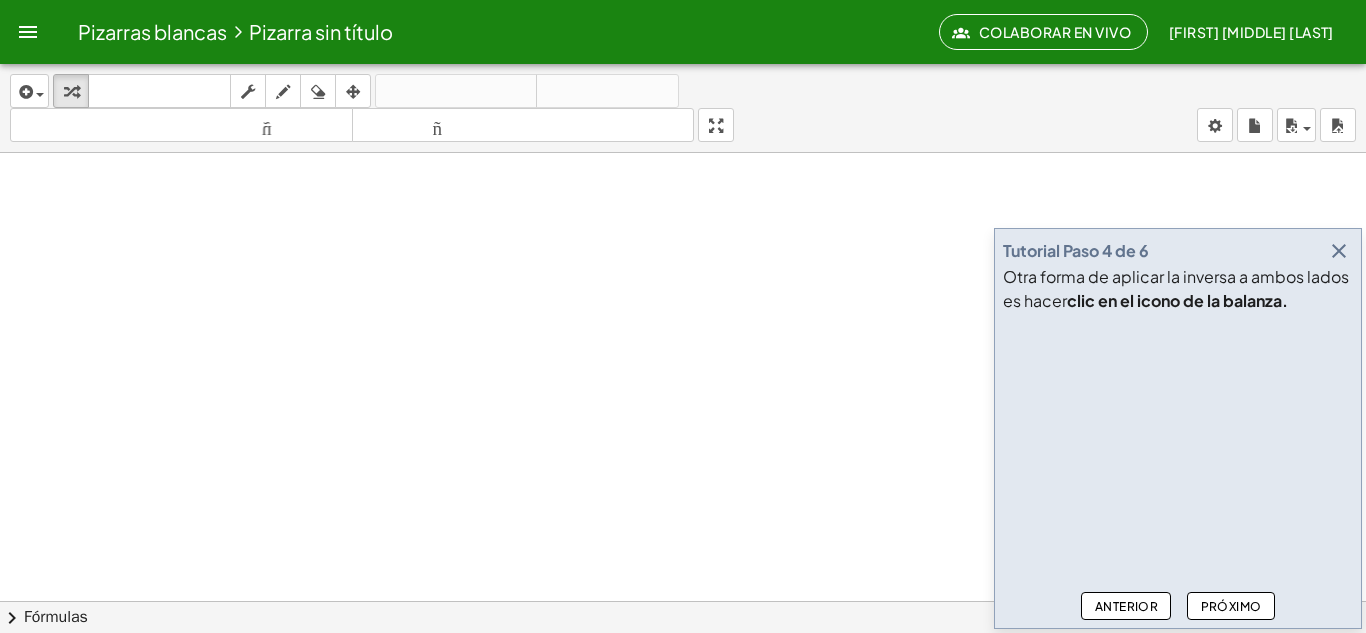 click on "Próximo" at bounding box center (1231, 606) 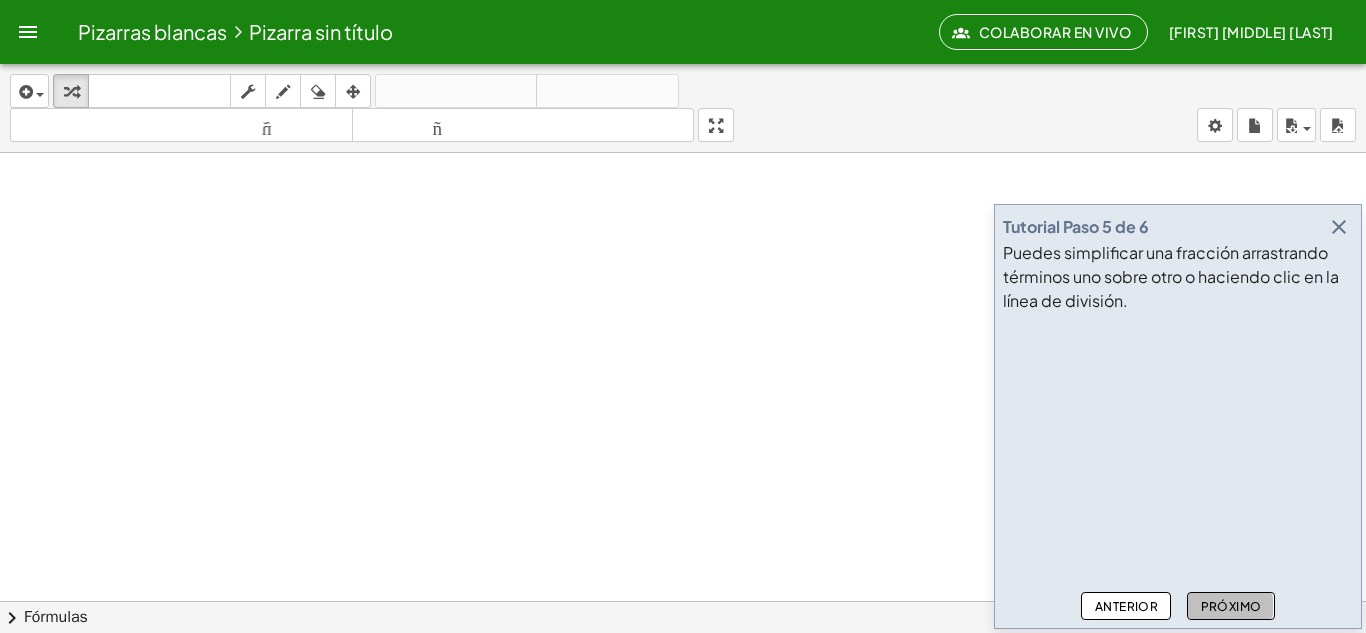 click on "Próximo" at bounding box center (1231, 606) 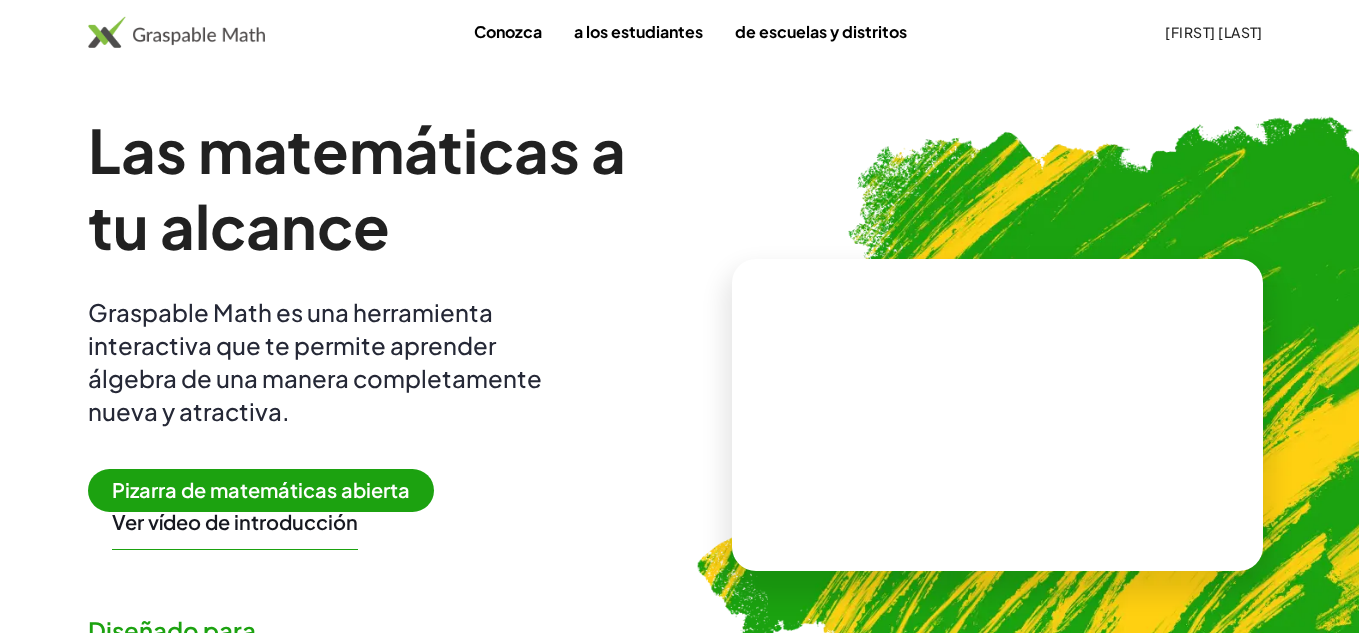 scroll, scrollTop: 0, scrollLeft: 0, axis: both 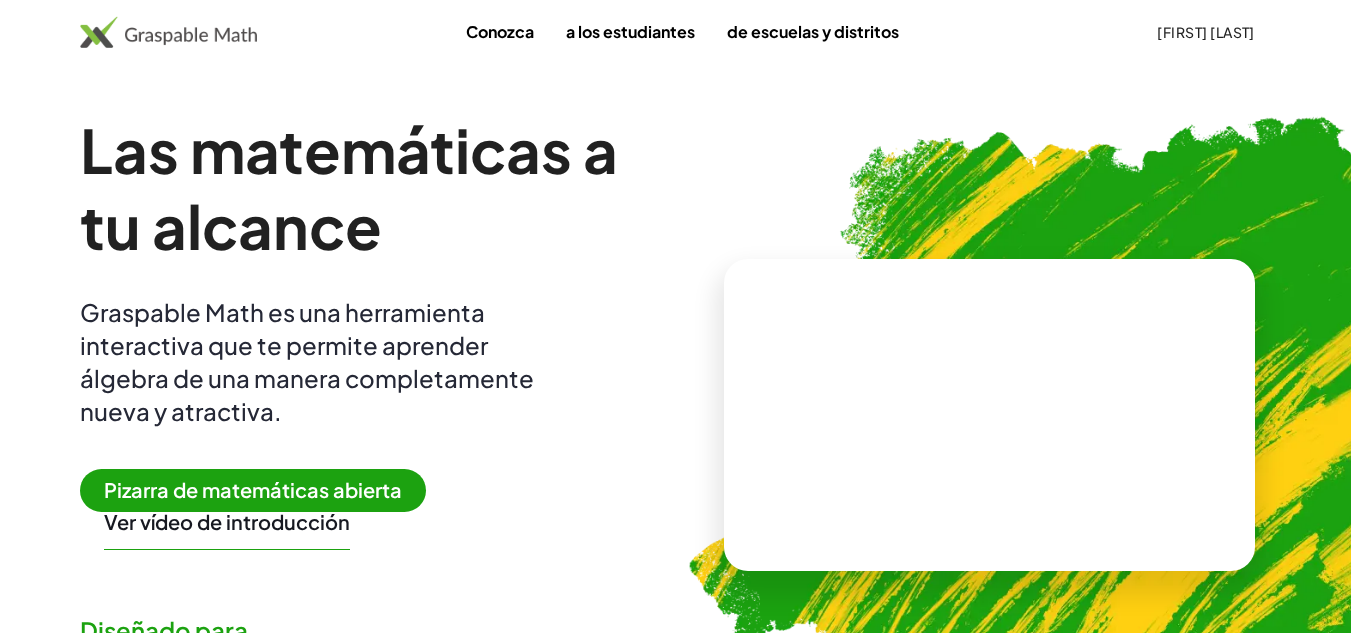 click on "Pizarra de matemáticas abierta" at bounding box center [253, 489] 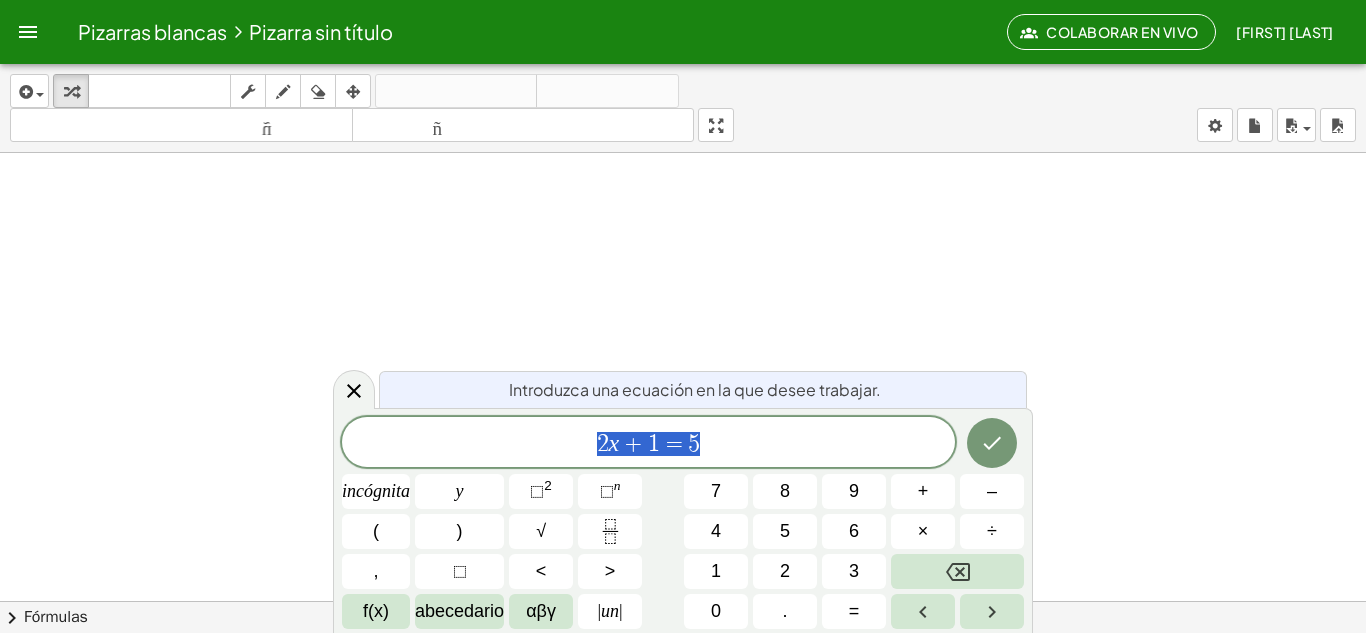 drag, startPoint x: 53, startPoint y: 262, endPoint x: 87, endPoint y: 286, distance: 41.617306 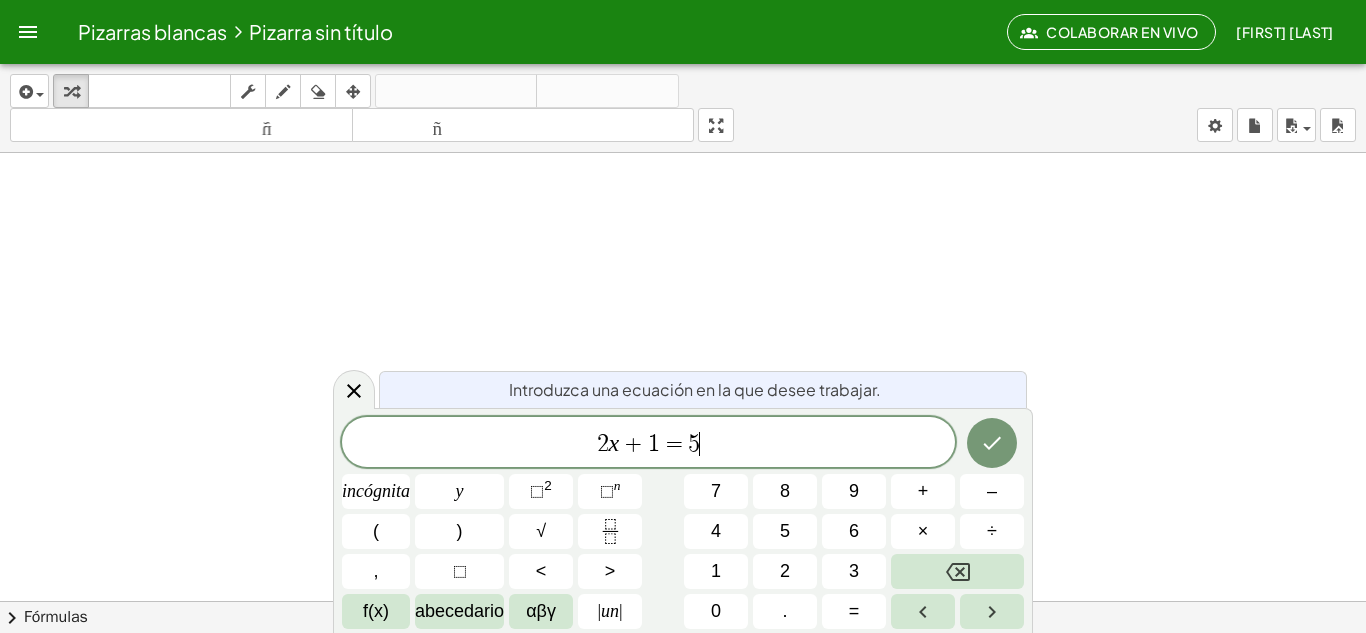click on "2 x + 1 = 5 ​" at bounding box center (648, 444) 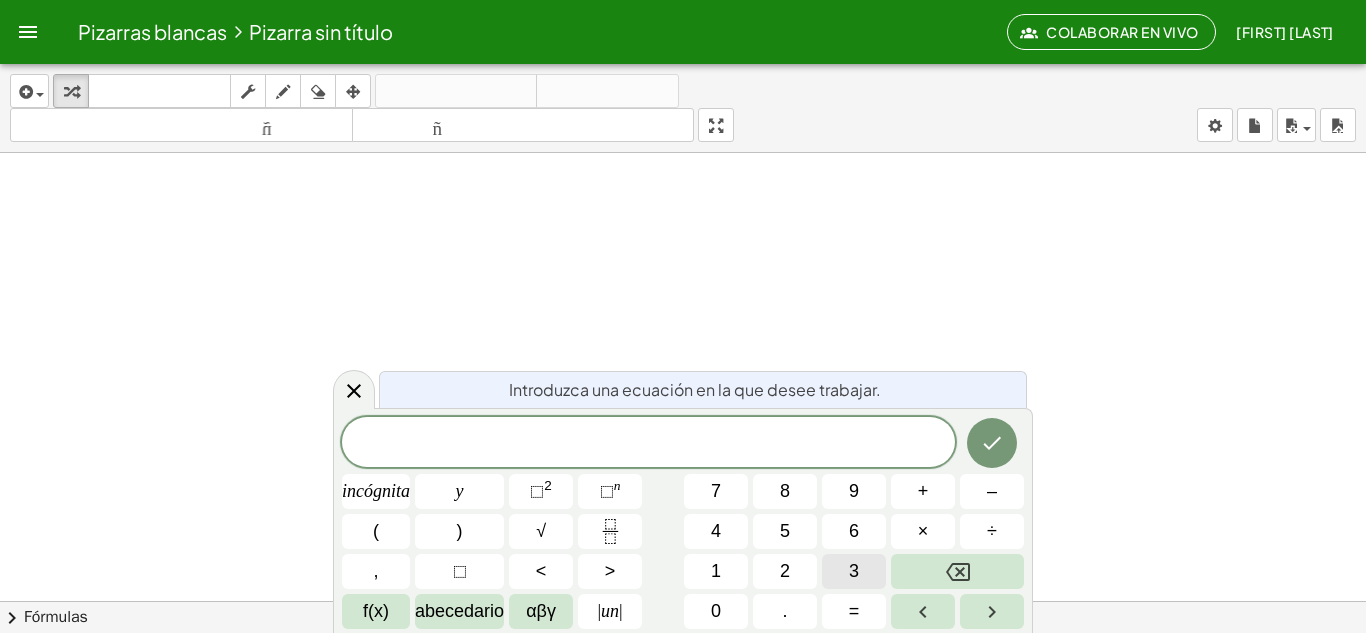 click on "3" at bounding box center [854, 571] 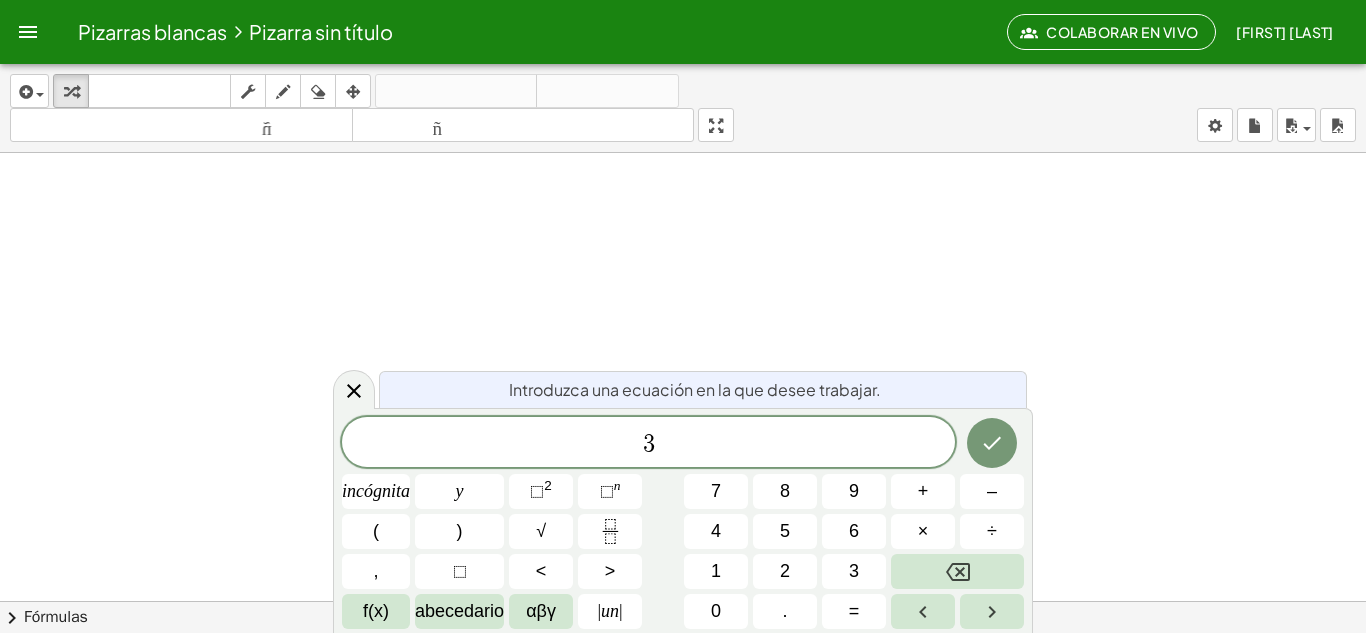 click on "3 incógnita y ⬚  2 ⬚  n 7 8 9 + – ( ) √ 4 5 6 × ÷ , ⬚ < > 1 2 3 f(x) abecedario αβγ |  un  | 0 . =" at bounding box center [683, 523] 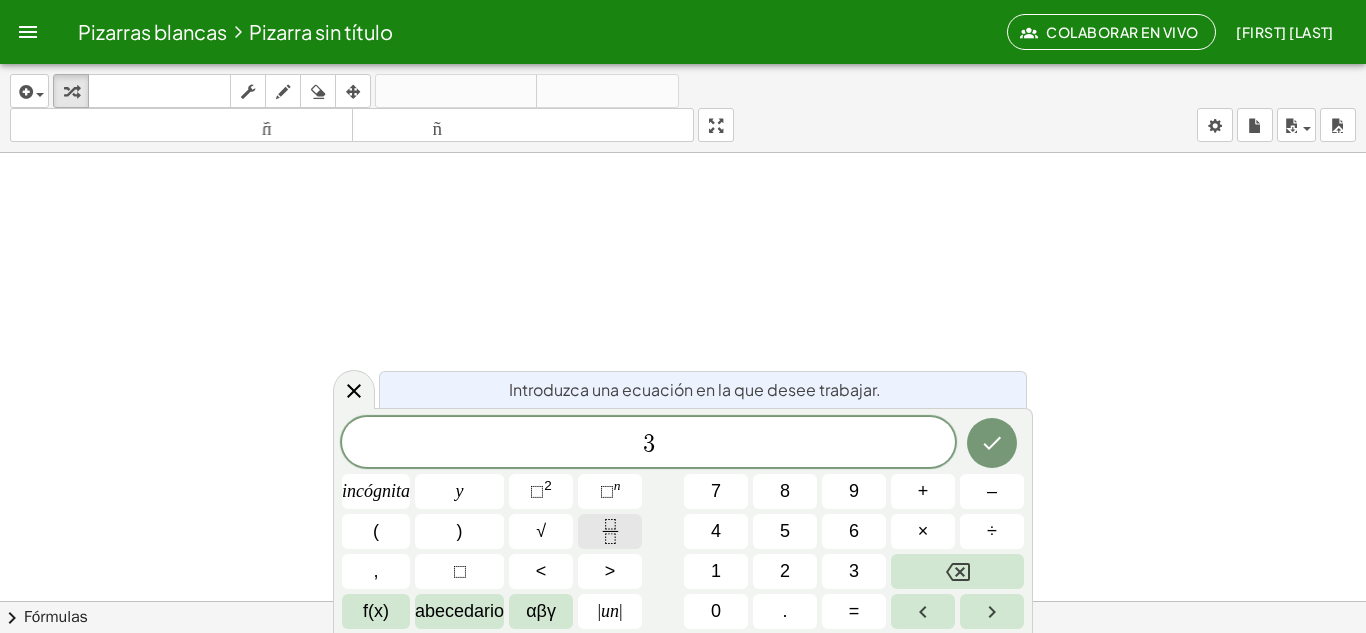 click 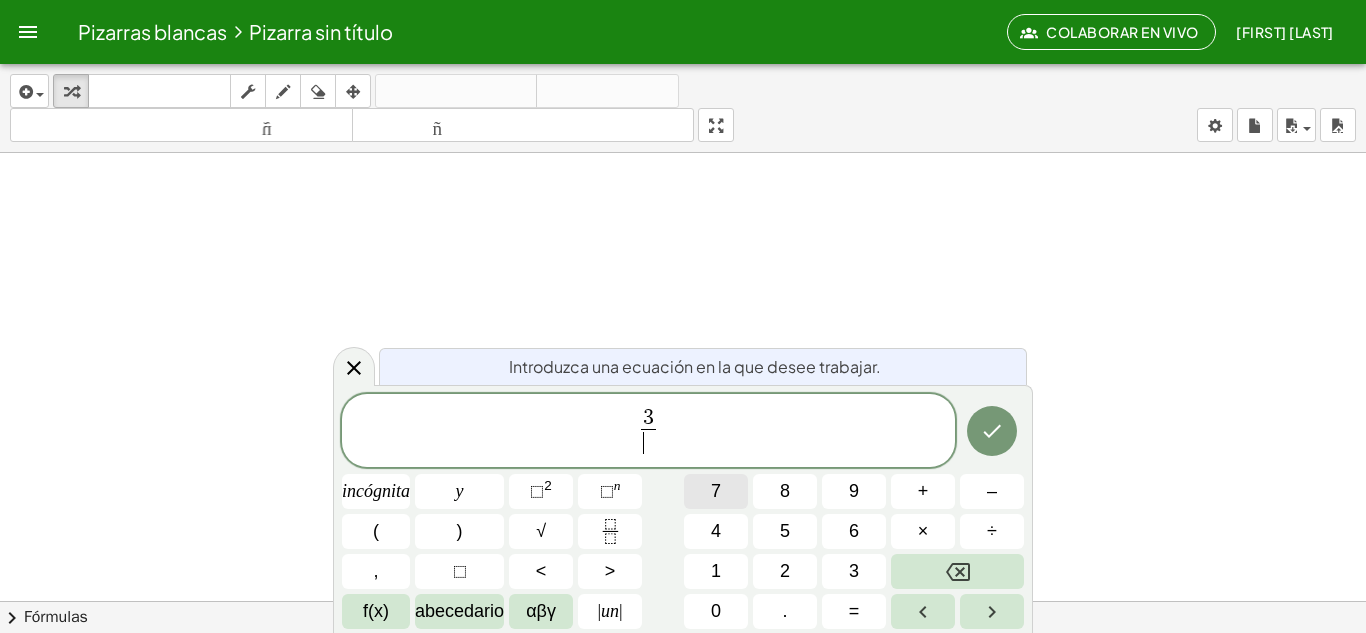 click on "7" at bounding box center [716, 491] 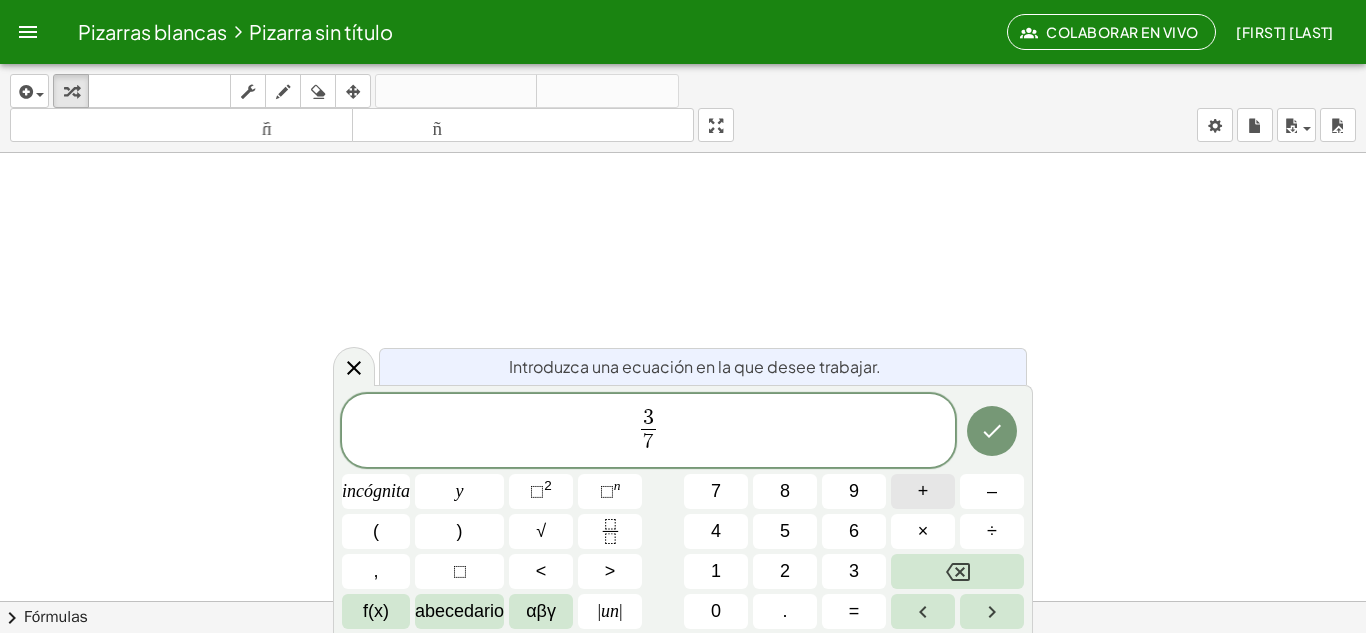 click on "+" at bounding box center [923, 491] 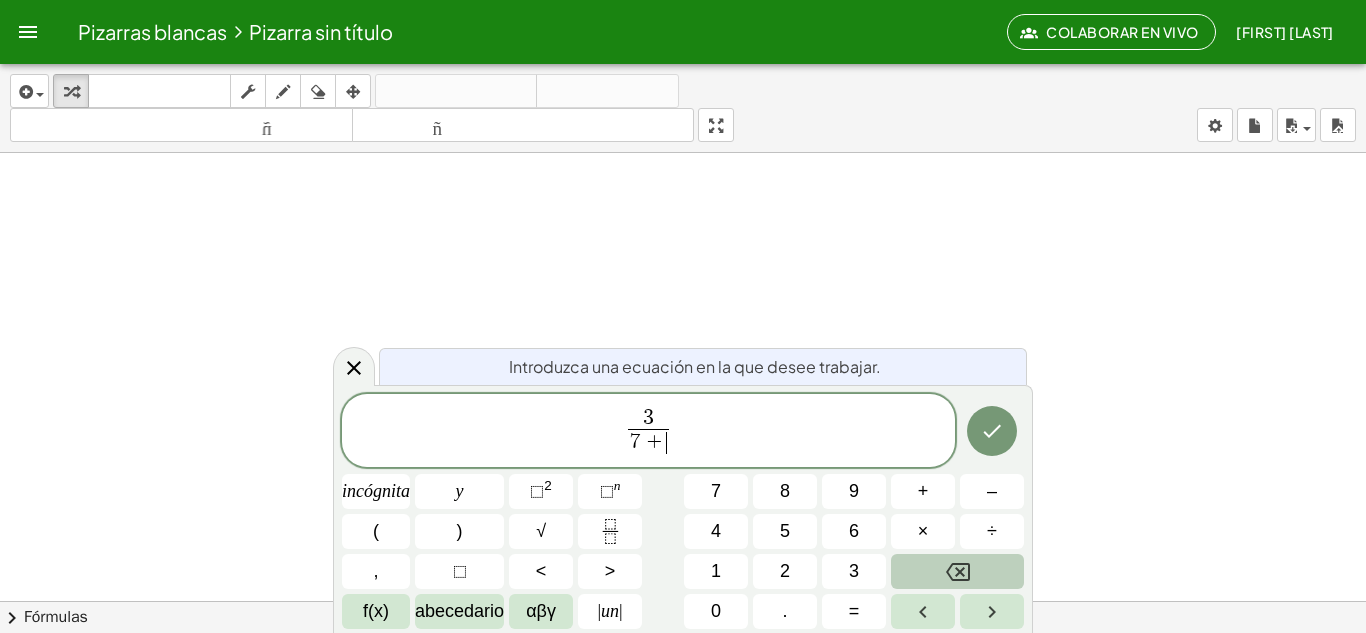 click at bounding box center [957, 571] 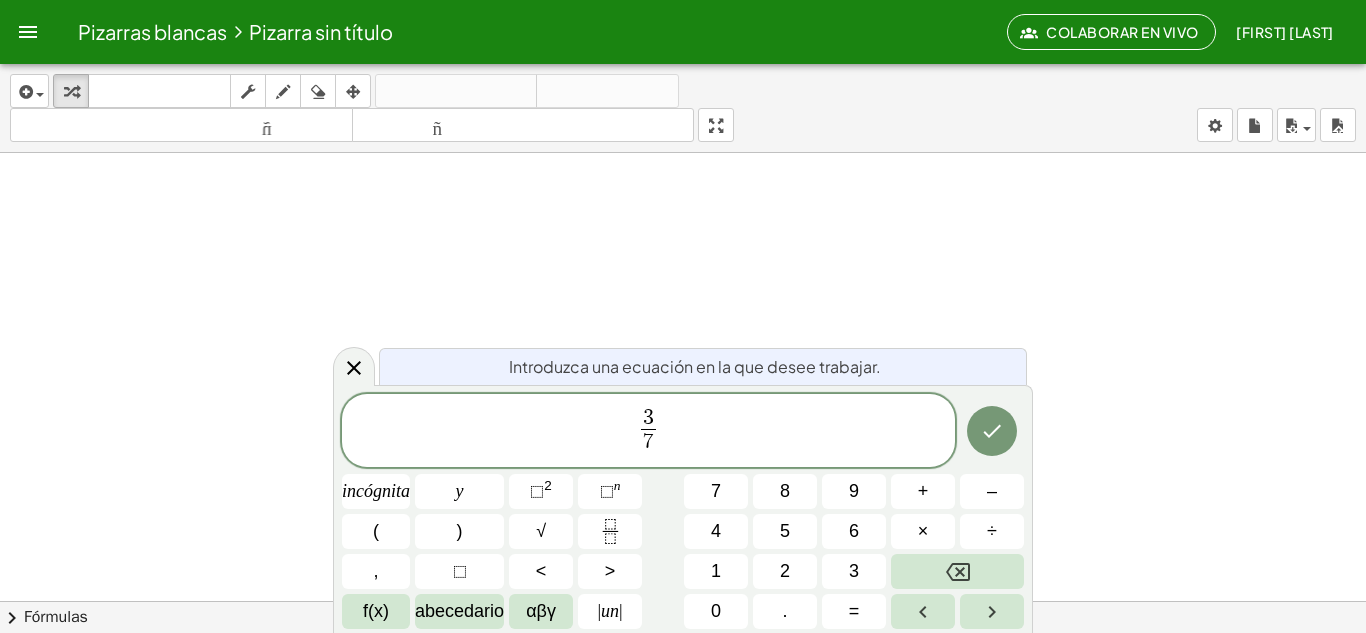 click on "3 7 ​ ​" at bounding box center [648, 432] 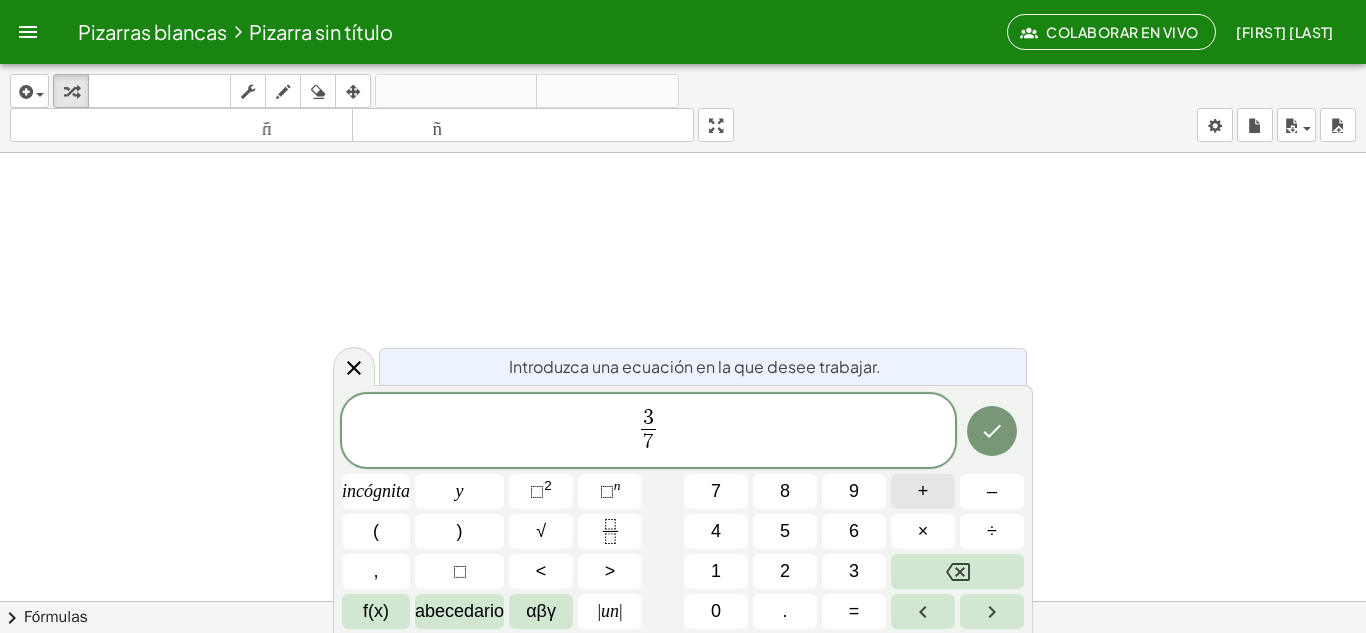 click on "+" at bounding box center [923, 491] 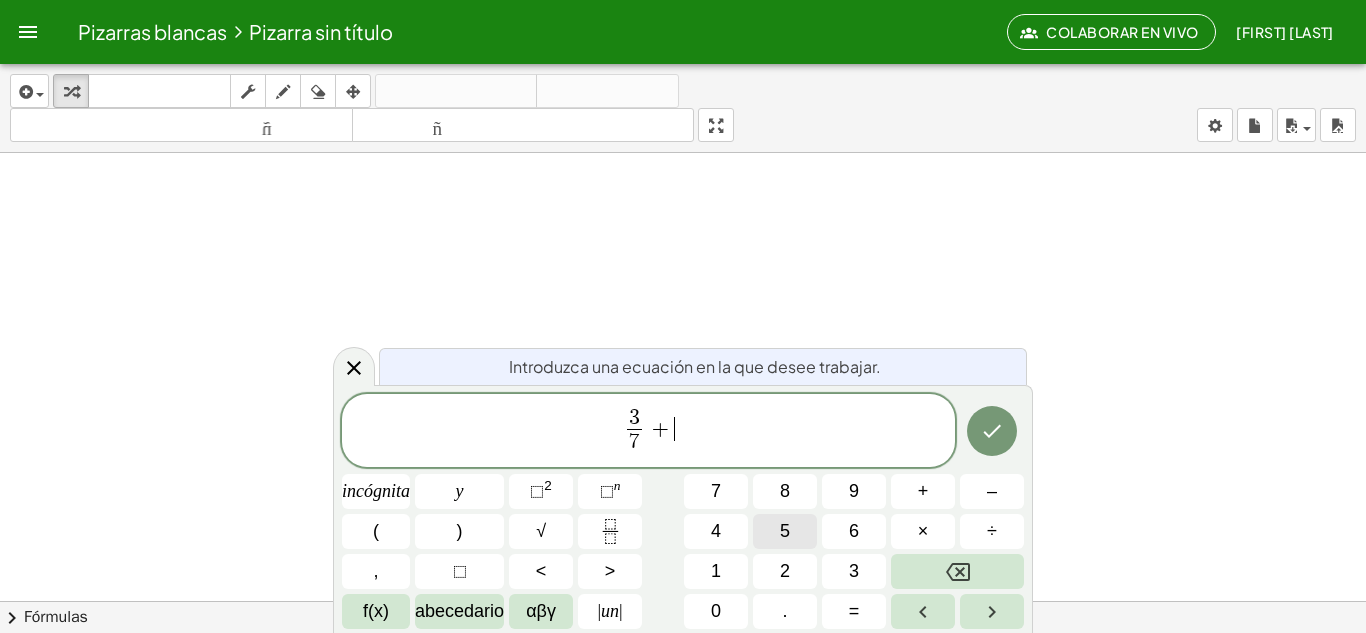 click on "3 7 ​ + ​ incógnita y ⬚  2 ⬚  n 7 8 9 + – ( ) √ 4 5 6 × ÷ , ⬚ < > 1 2 3 f(x) abecedario αβγ |  un  | 0 . =" at bounding box center [683, 512] 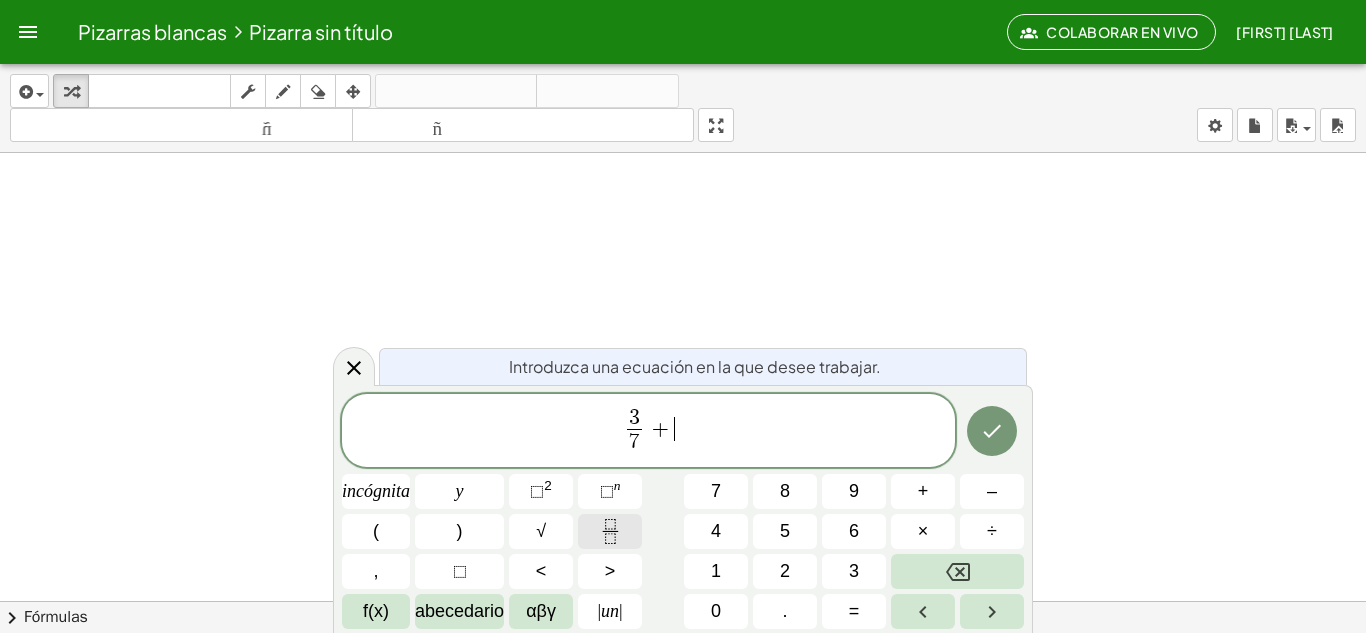 click at bounding box center (610, 531) 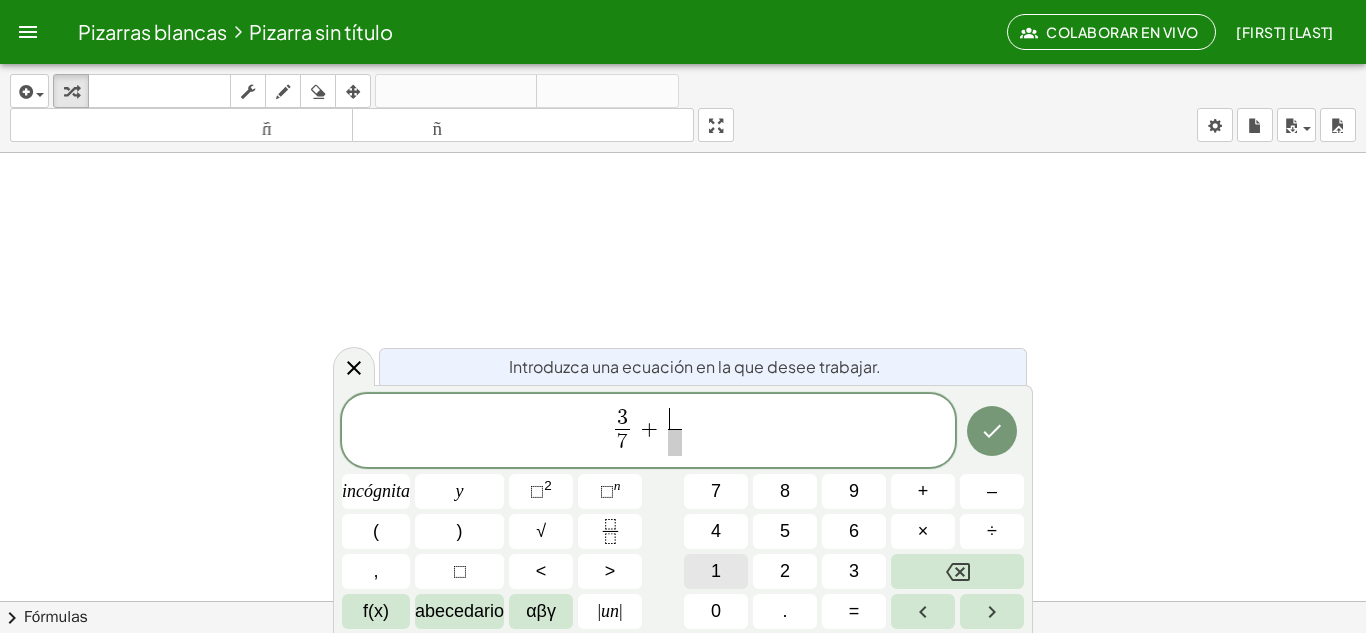 click on "3 7 ​ + ​ ​ incógnita y ⬚  2 ⬚  n 7 8 9 + – ( ) √ 4 5 6 × ÷ , ⬚ < > 1 2 3 f(x) abecedario αβγ |  un  | 0 . =" at bounding box center [683, 512] 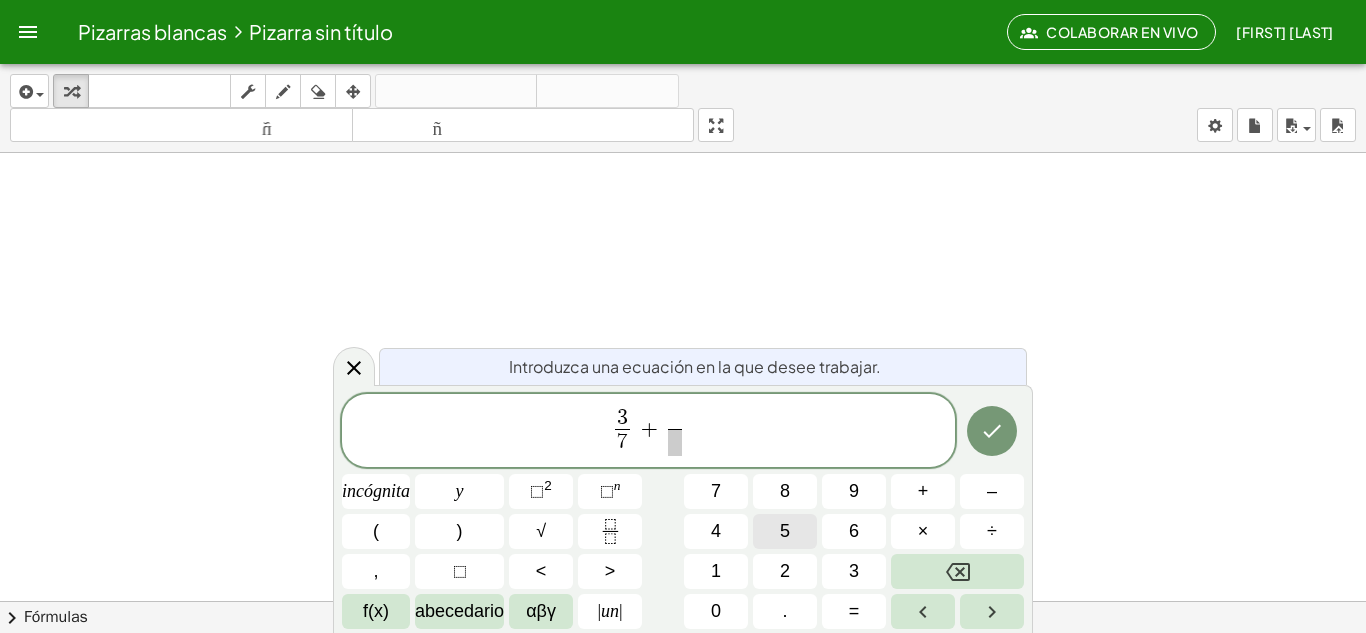 click on "5" at bounding box center [785, 531] 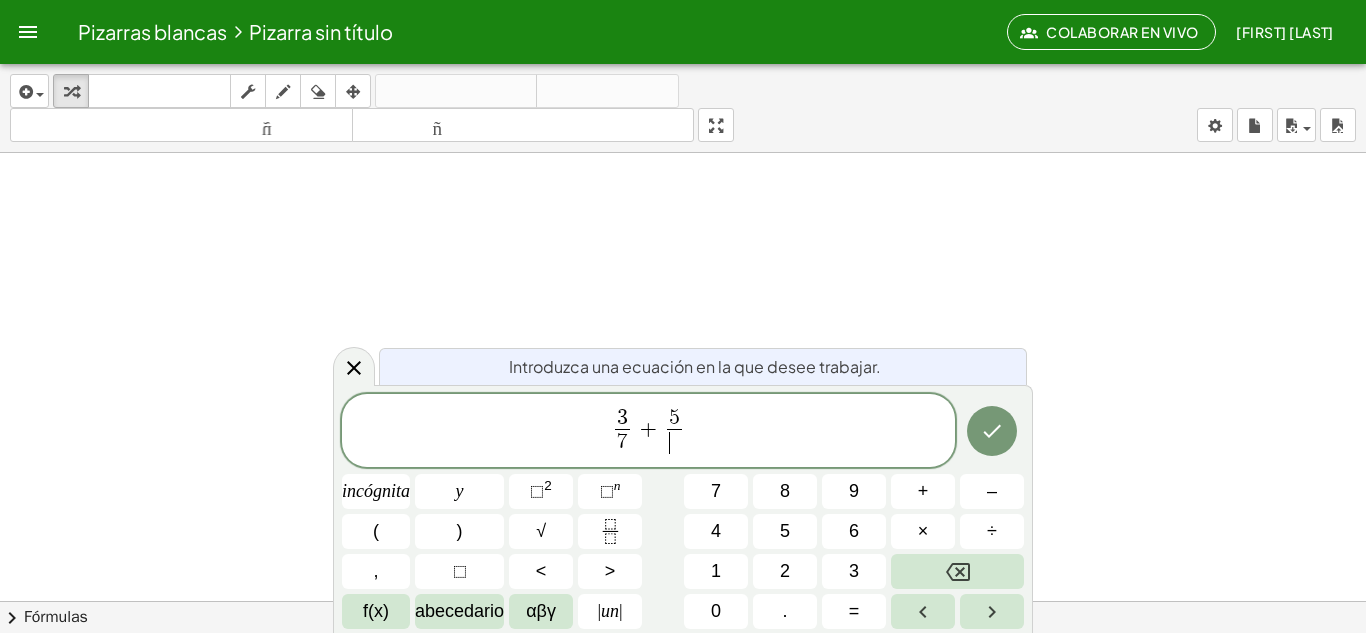 click on "​" at bounding box center (674, 442) 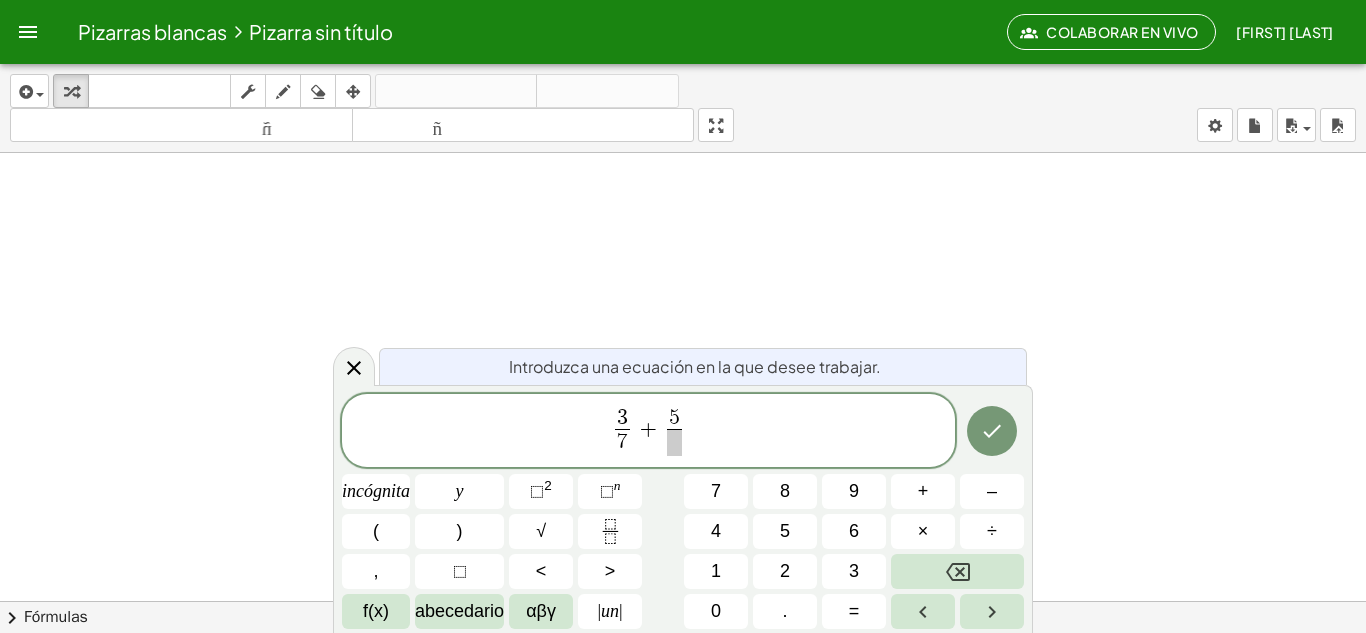 click on "3 7 ​ + 5 ​ incógnita y ⬚  2 ⬚  n 7 8 9 + – ( ) √ 4 5 6 × ÷ , ⬚ < > 1 2 3 f(x) abecedario αβγ |  un  | 0 . =" at bounding box center [683, 512] 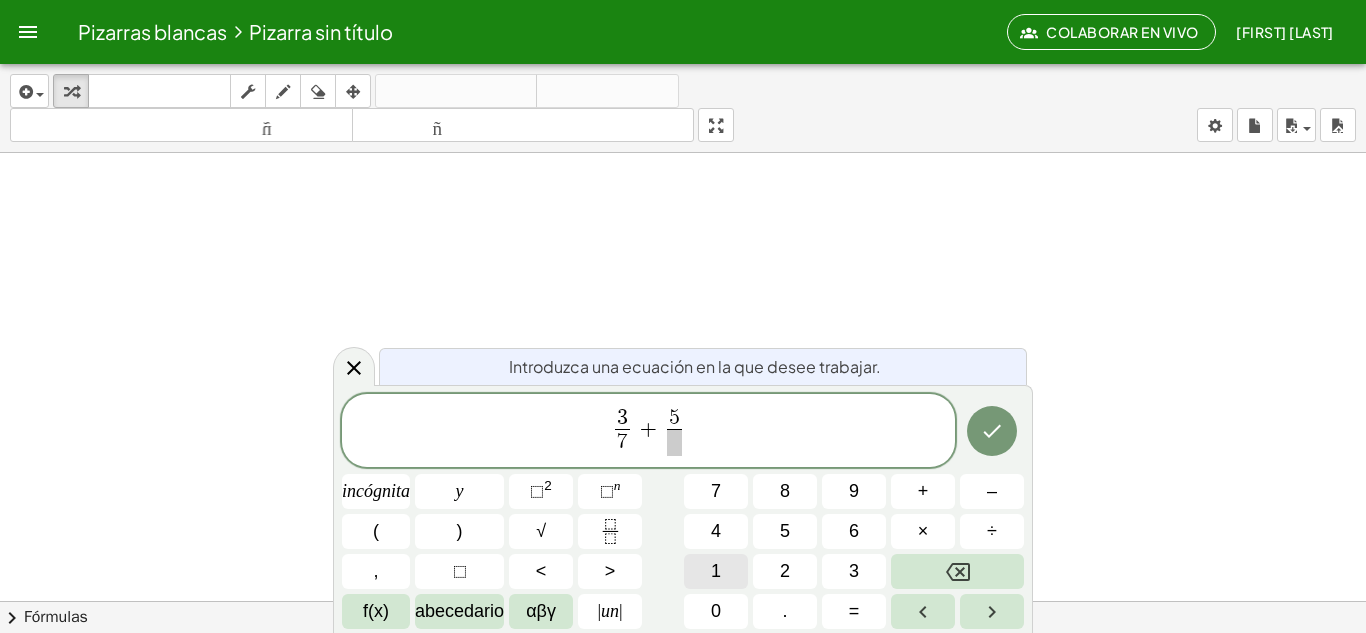 click on "1" at bounding box center [716, 571] 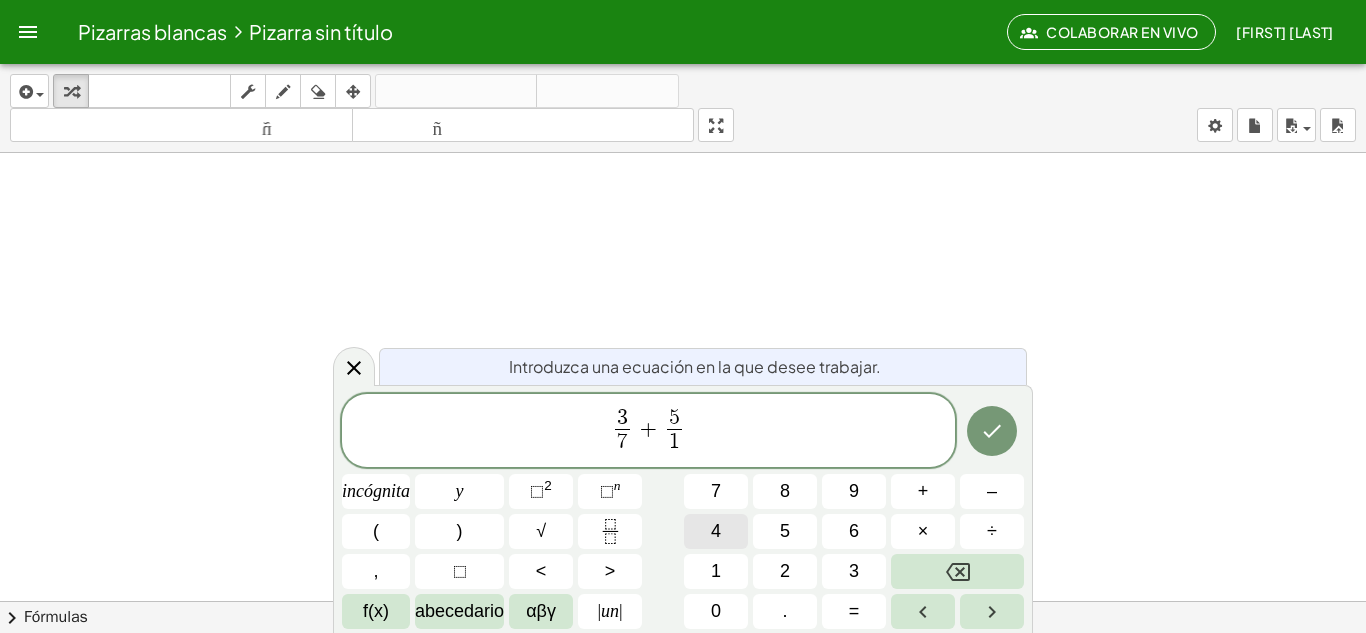 click on "4" at bounding box center (716, 531) 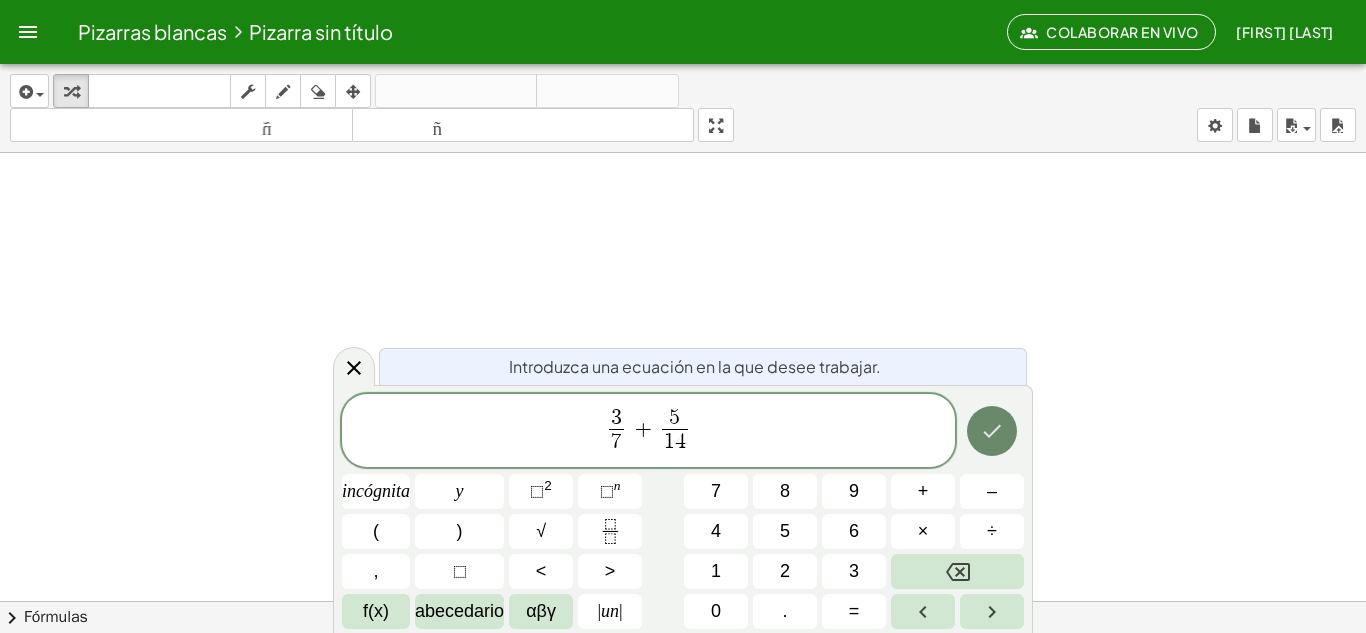 click at bounding box center [992, 431] 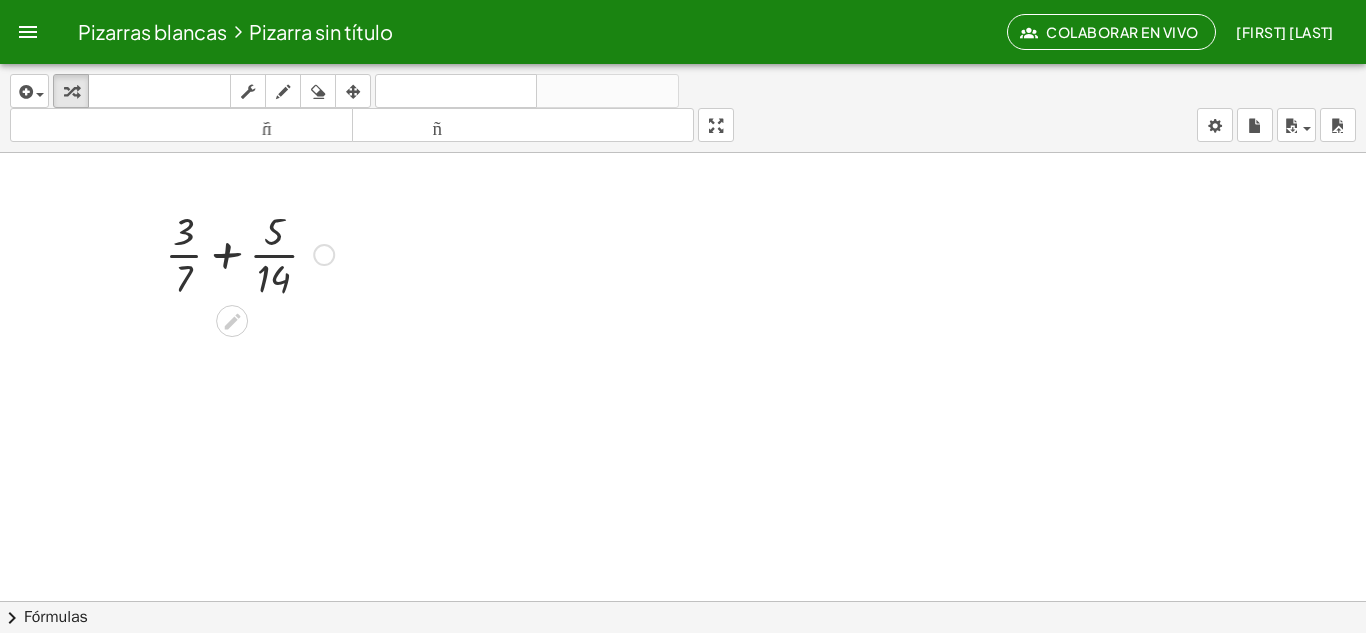 click at bounding box center (240, 318) 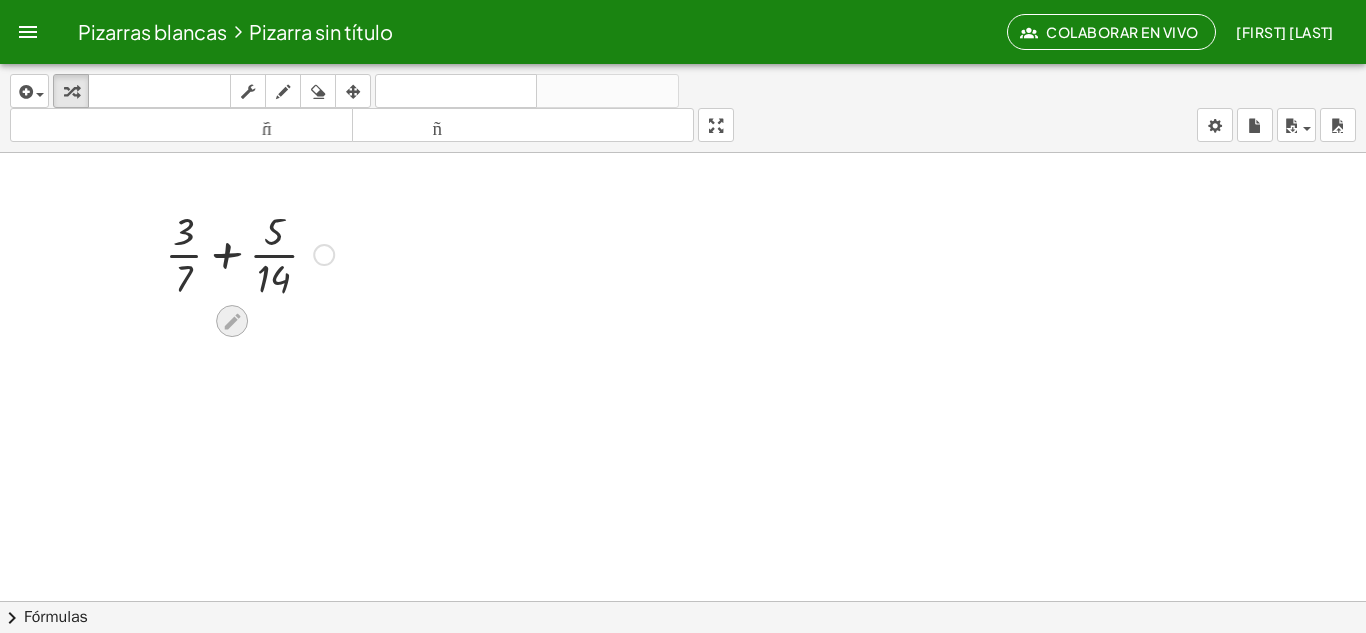 click 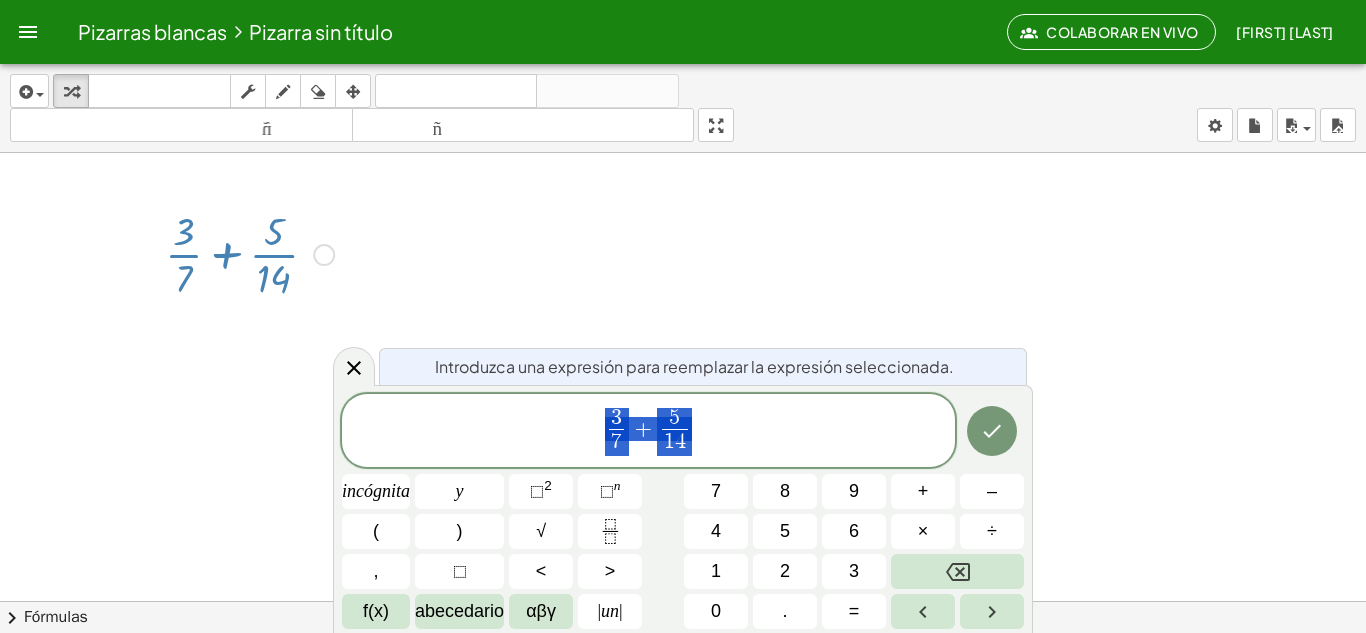 click on "3 7 ​ + 5 1 4 ​" at bounding box center (648, 432) 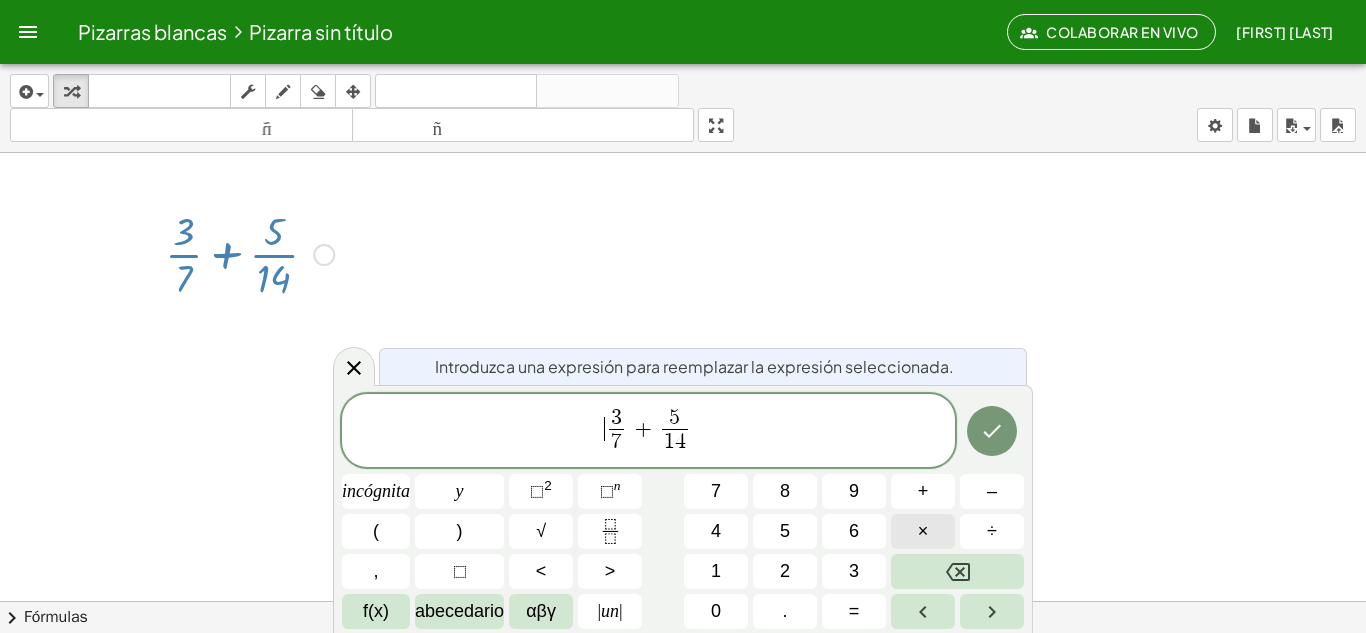 click on "×" at bounding box center [923, 531] 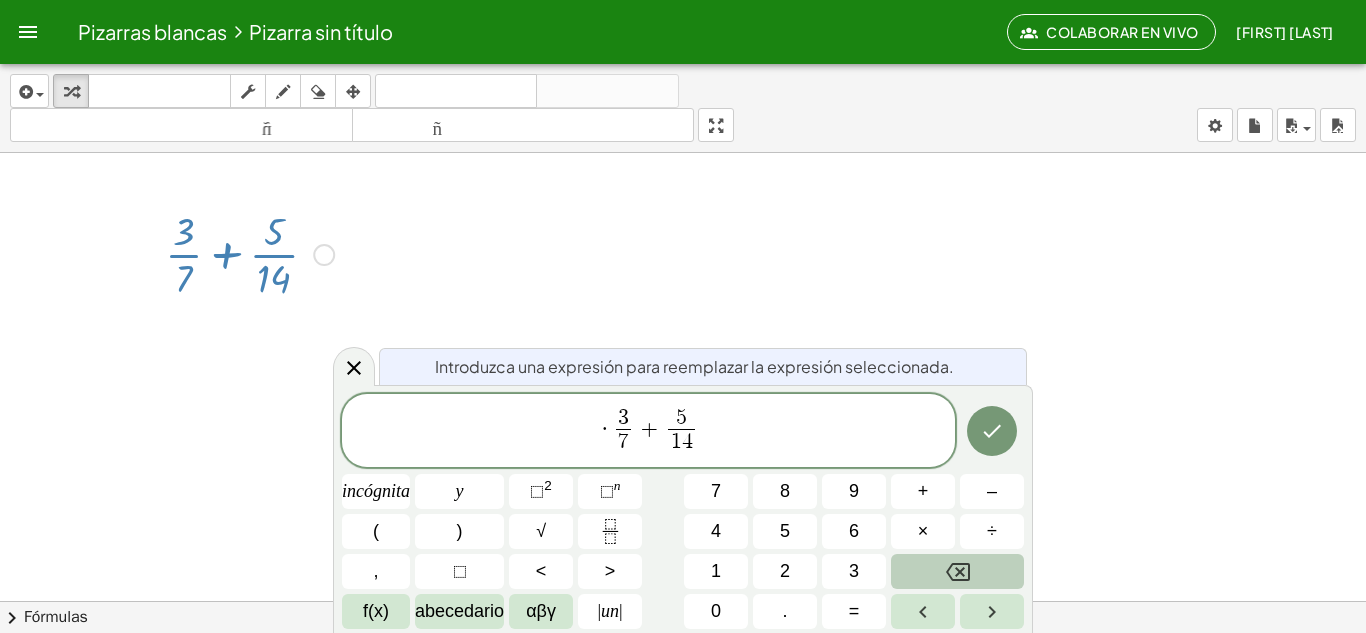 click on "· ​ 3 7 ​ + 5 1 4 ​ incógnita y ⬚  2 ⬚  n 7 8 9 + – ( ) √ 4 5 6 × ÷ , ⬚ < > 1 2 3 f(x) abecedario αβγ |  un  | 0 . =" at bounding box center [683, 512] 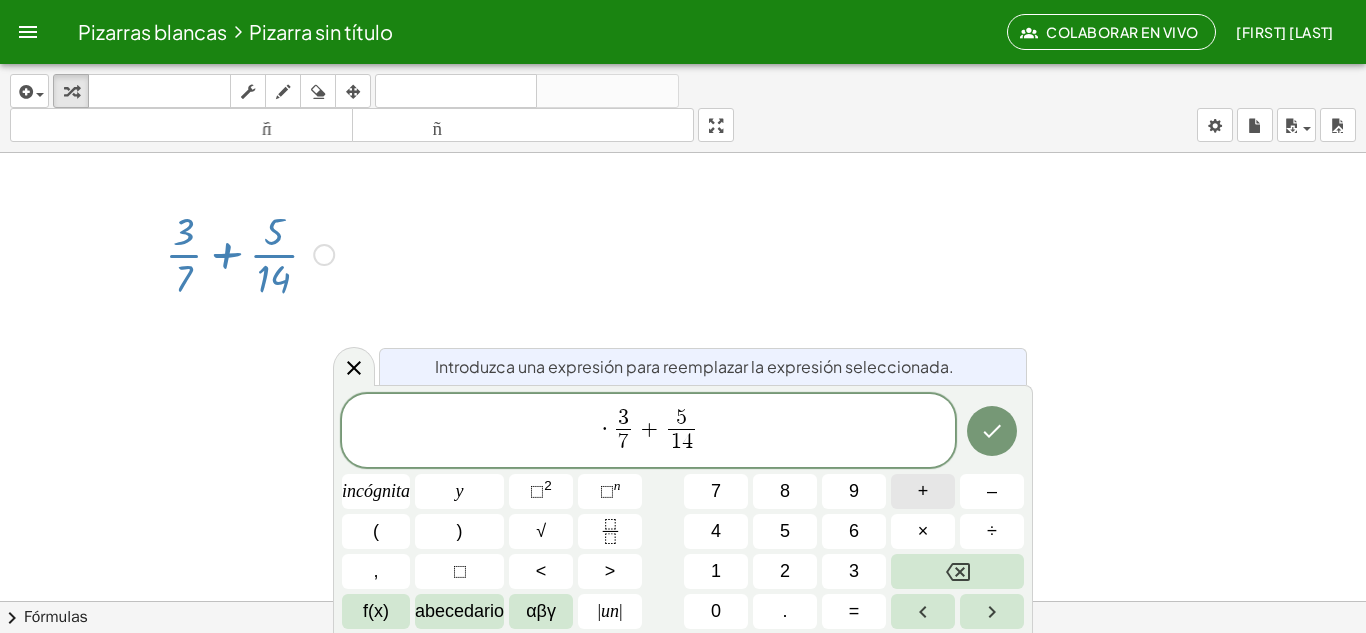 click on "+" at bounding box center [923, 491] 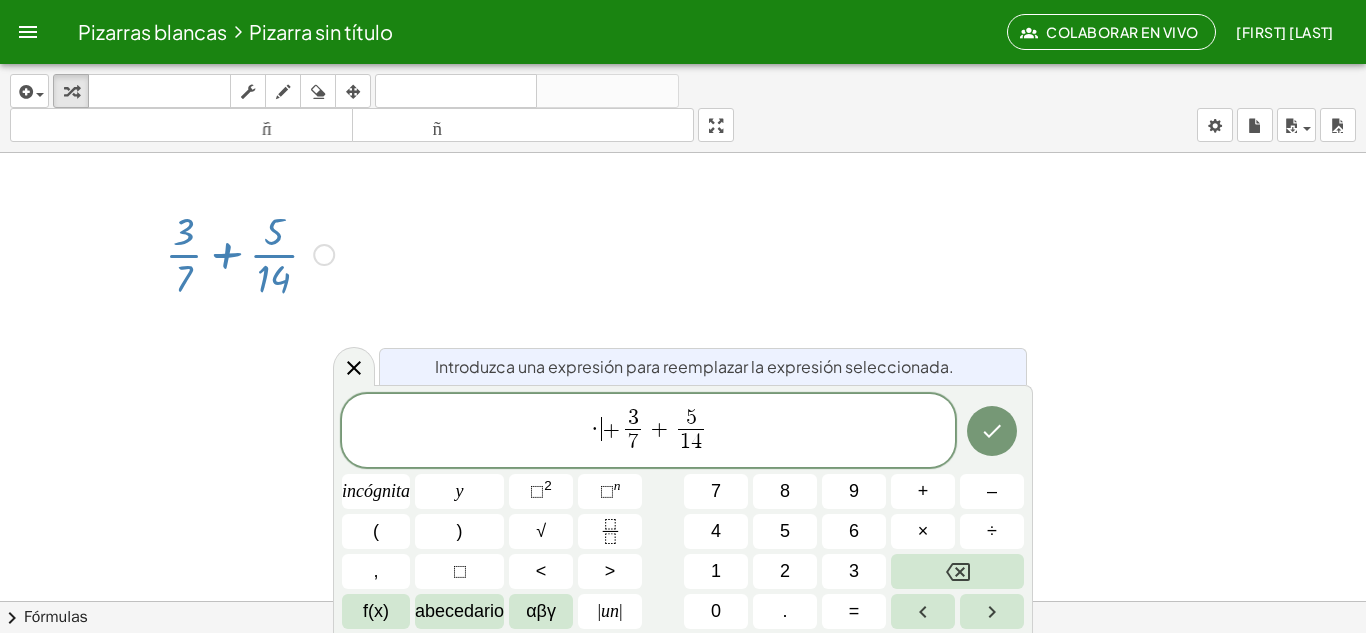 click on "·" at bounding box center (595, 429) 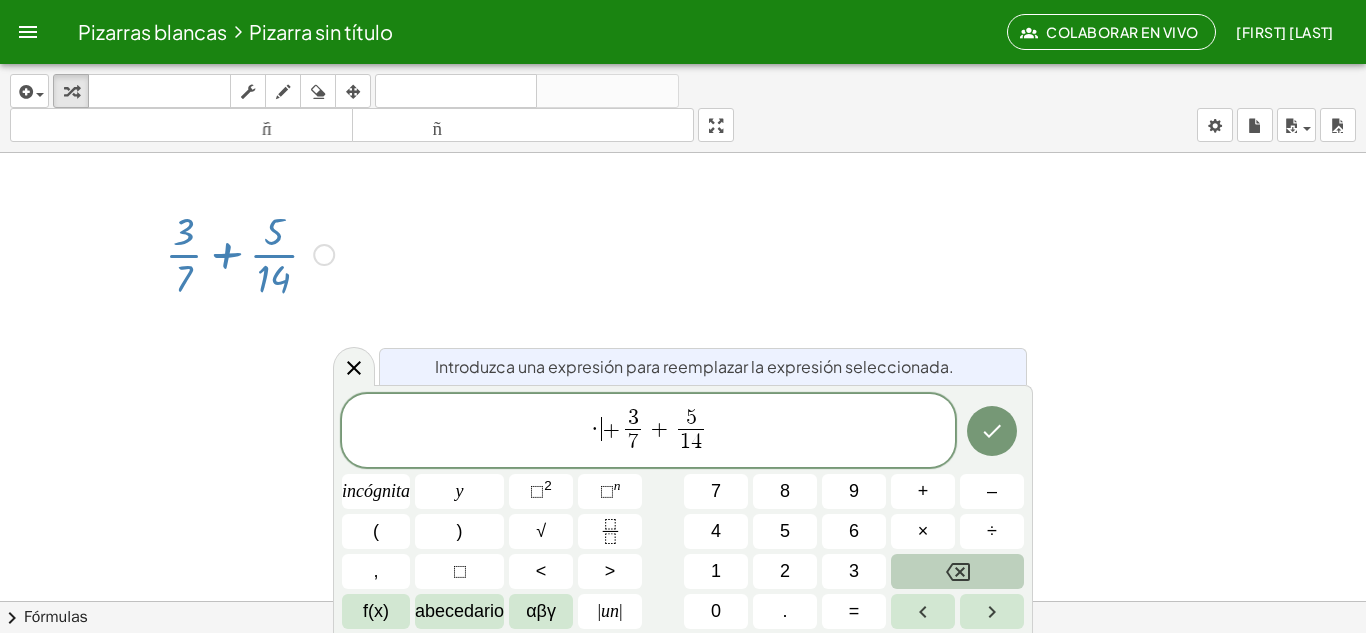 click at bounding box center (957, 571) 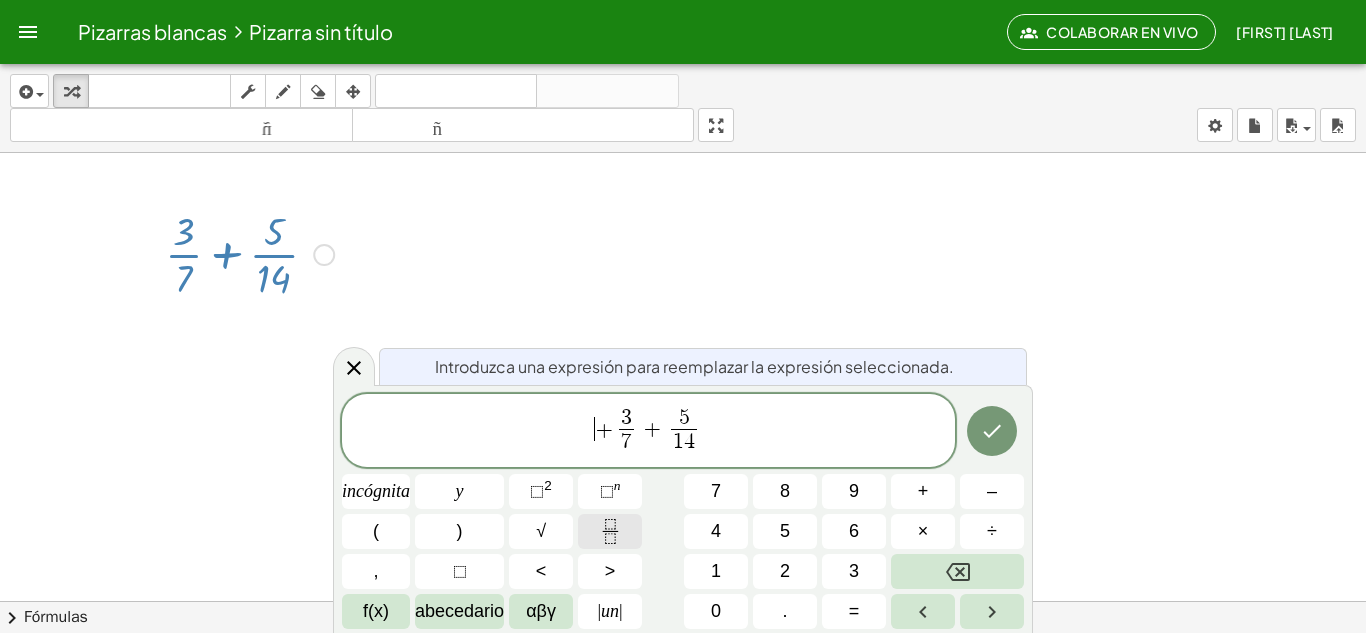 click 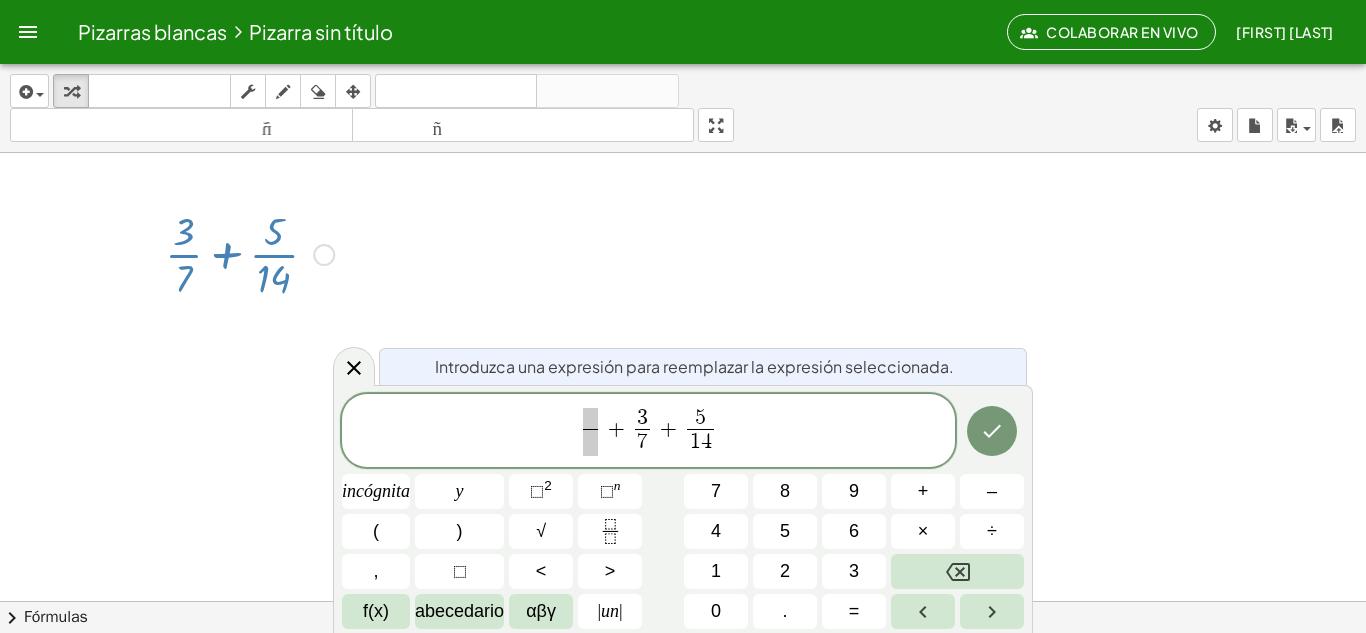 click on "​ + 3 7 ​ + 5 1 4 ​" at bounding box center (648, 432) 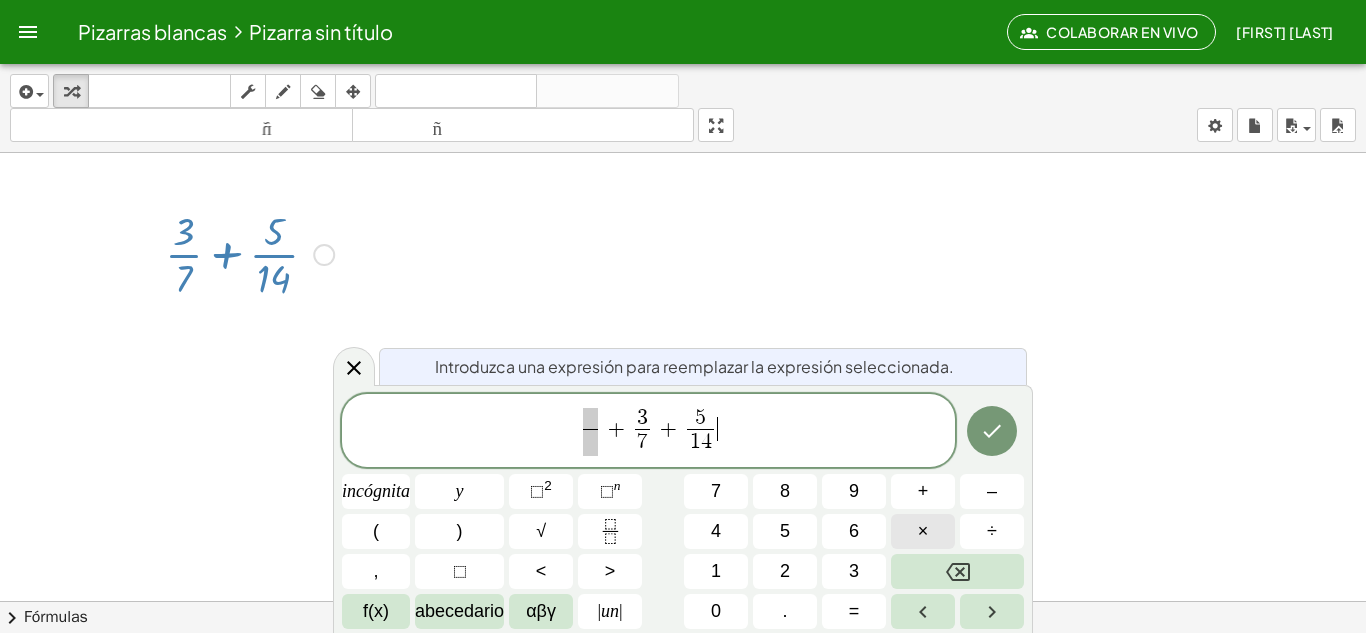 click on "×" at bounding box center [923, 531] 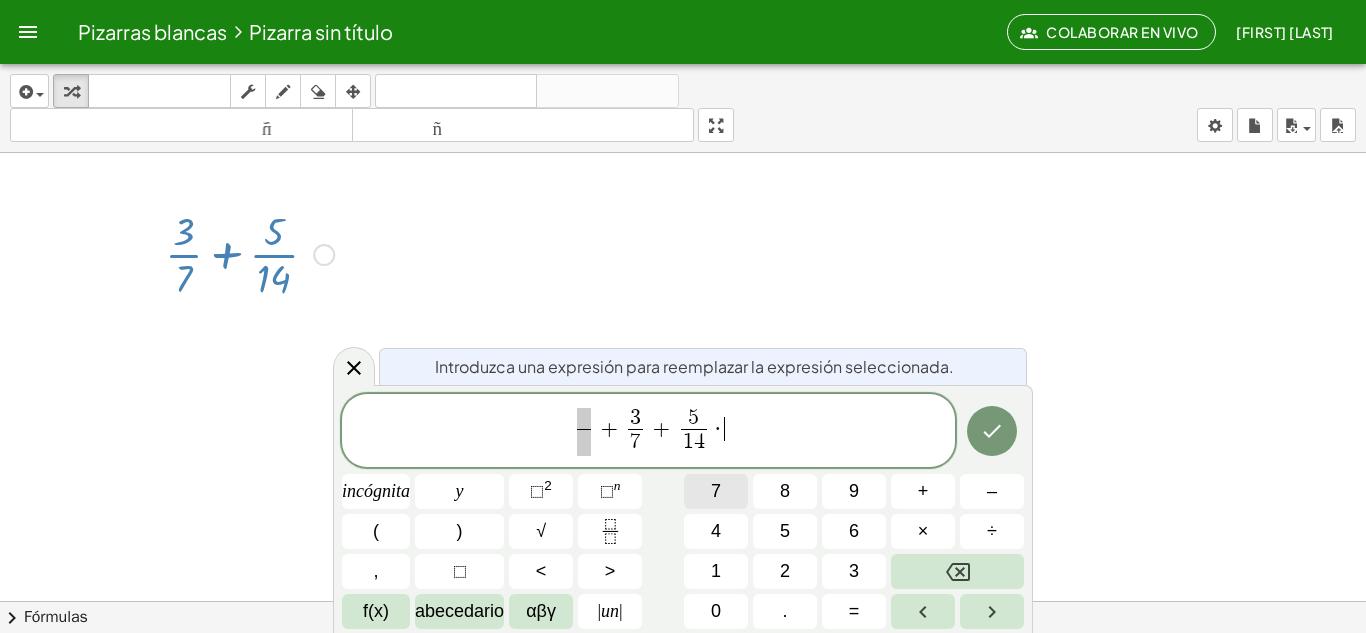 click on "7" at bounding box center [716, 491] 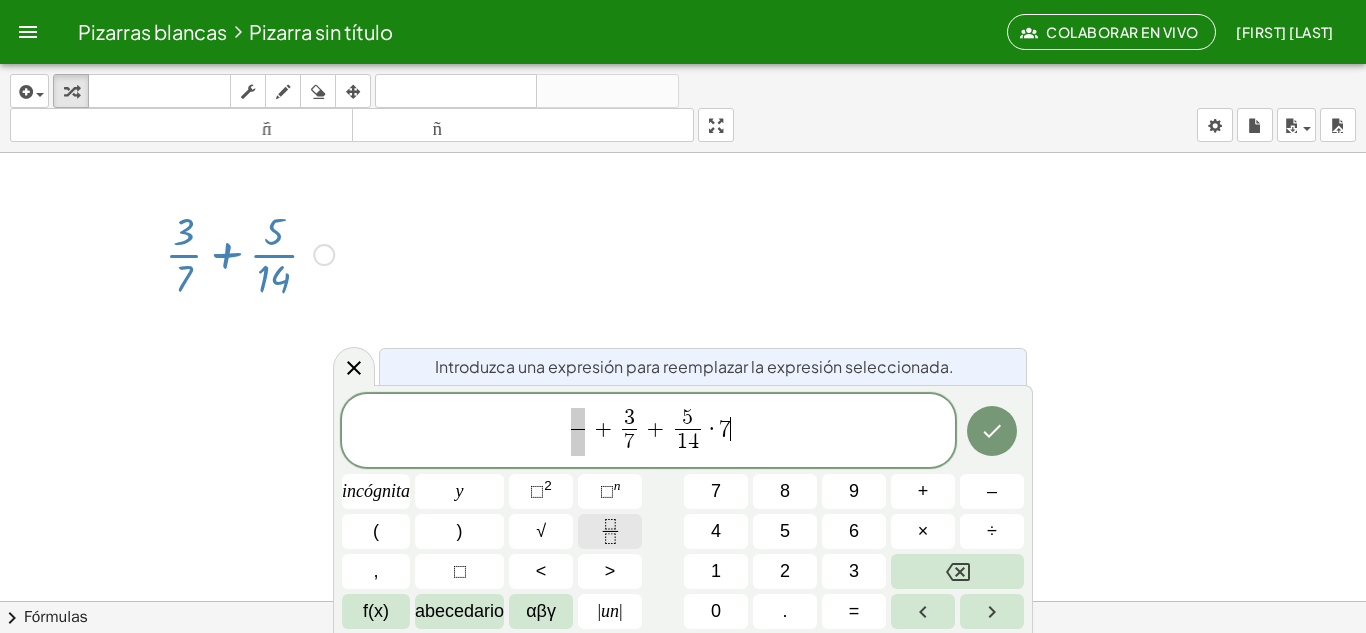 click 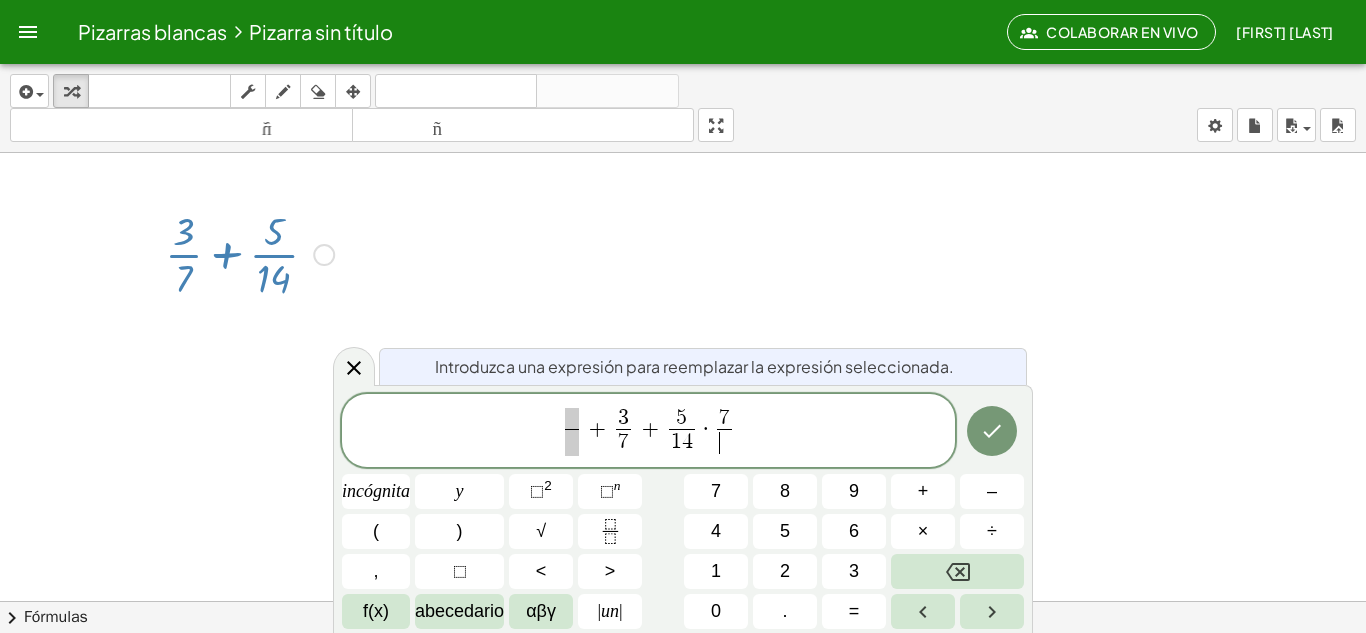 click at bounding box center [683, 679] 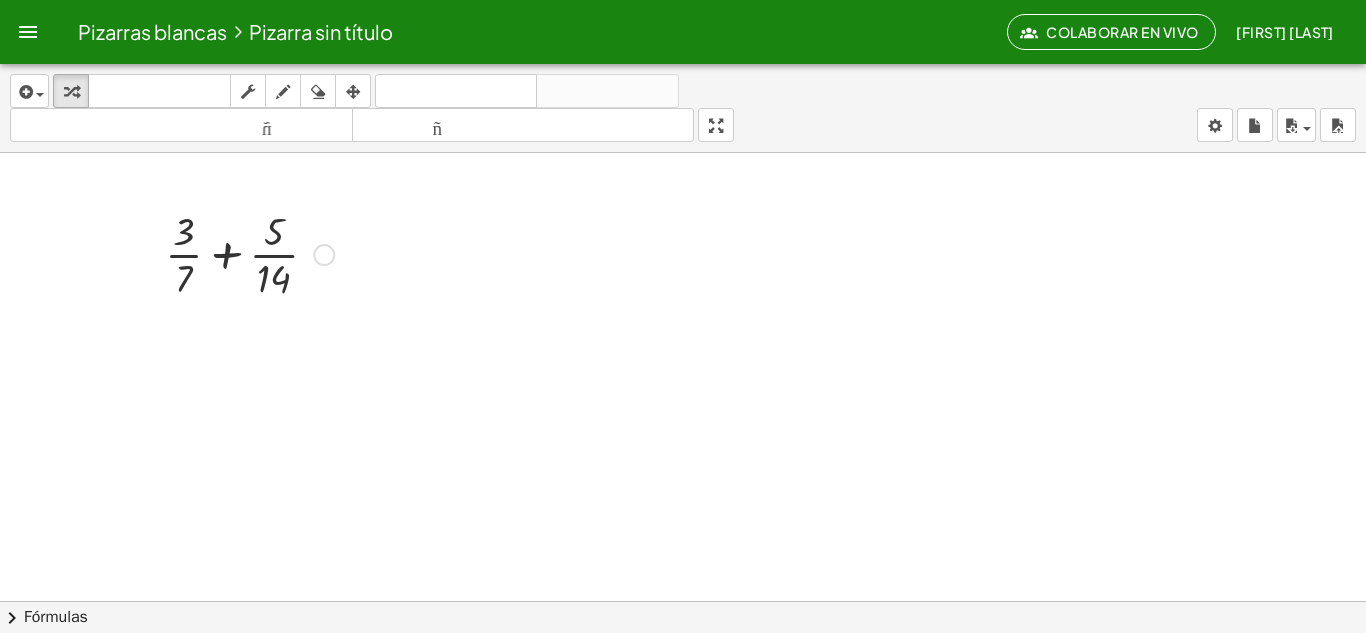 click at bounding box center [249, 253] 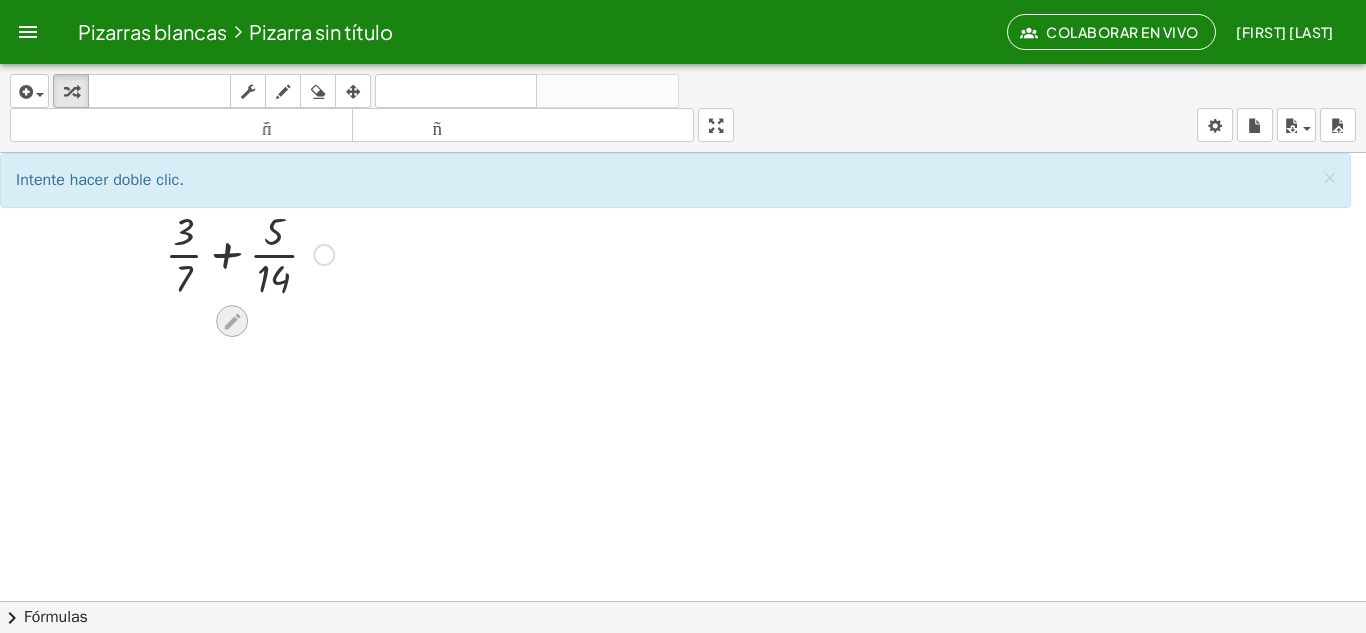 click at bounding box center (232, 321) 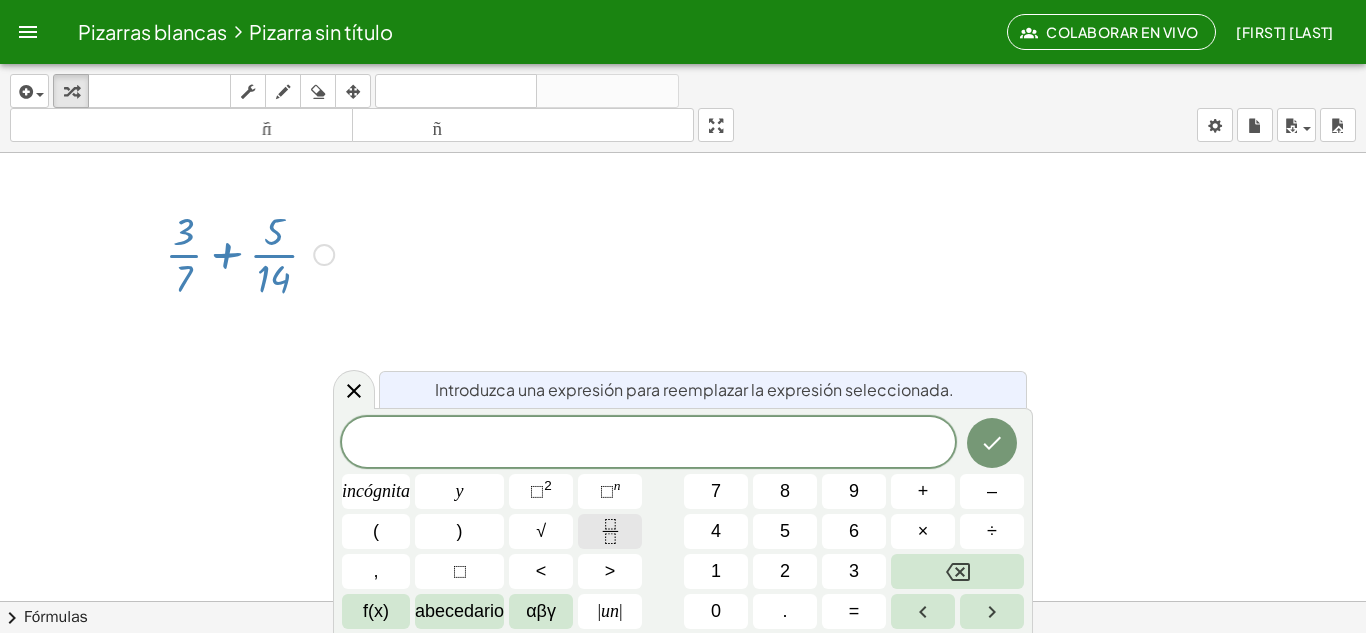 click 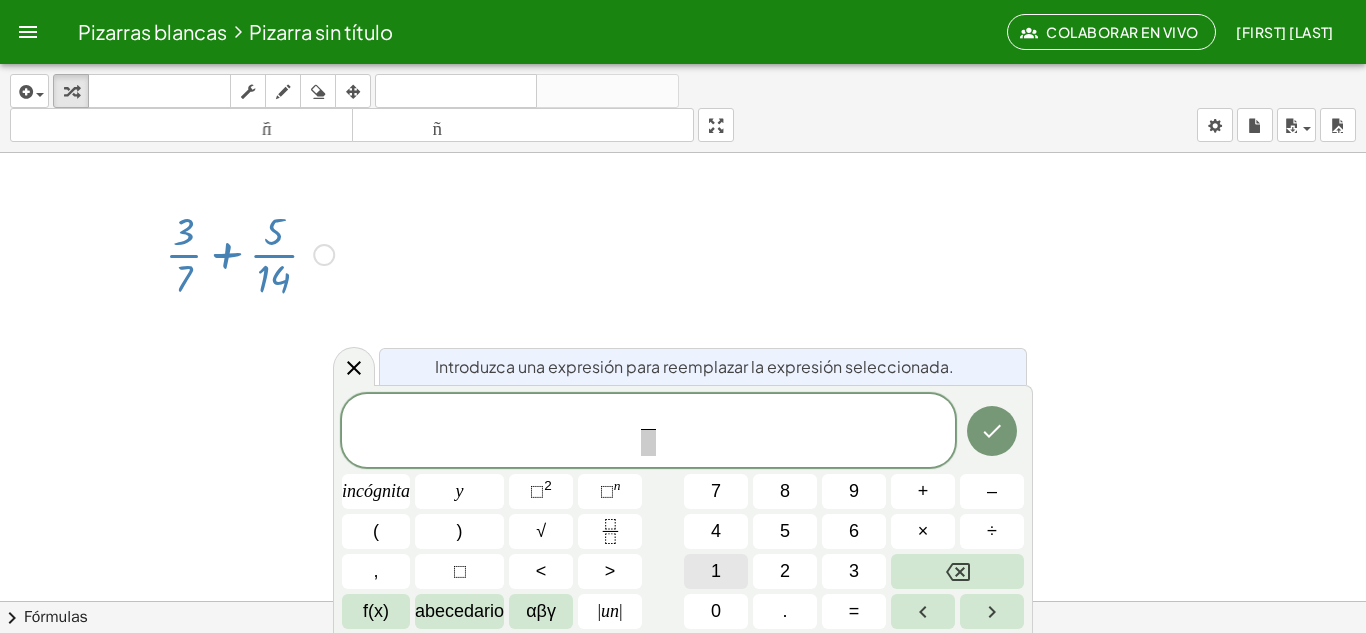 click on "1" at bounding box center [716, 571] 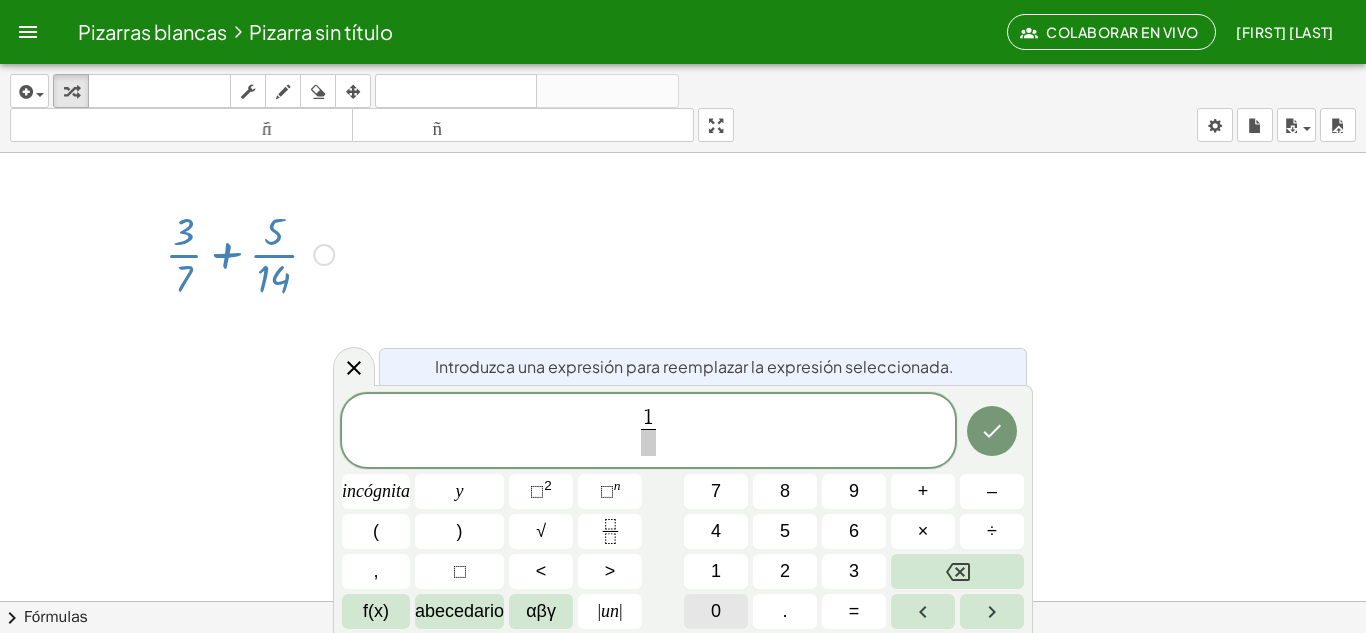 click on "0" at bounding box center [716, 611] 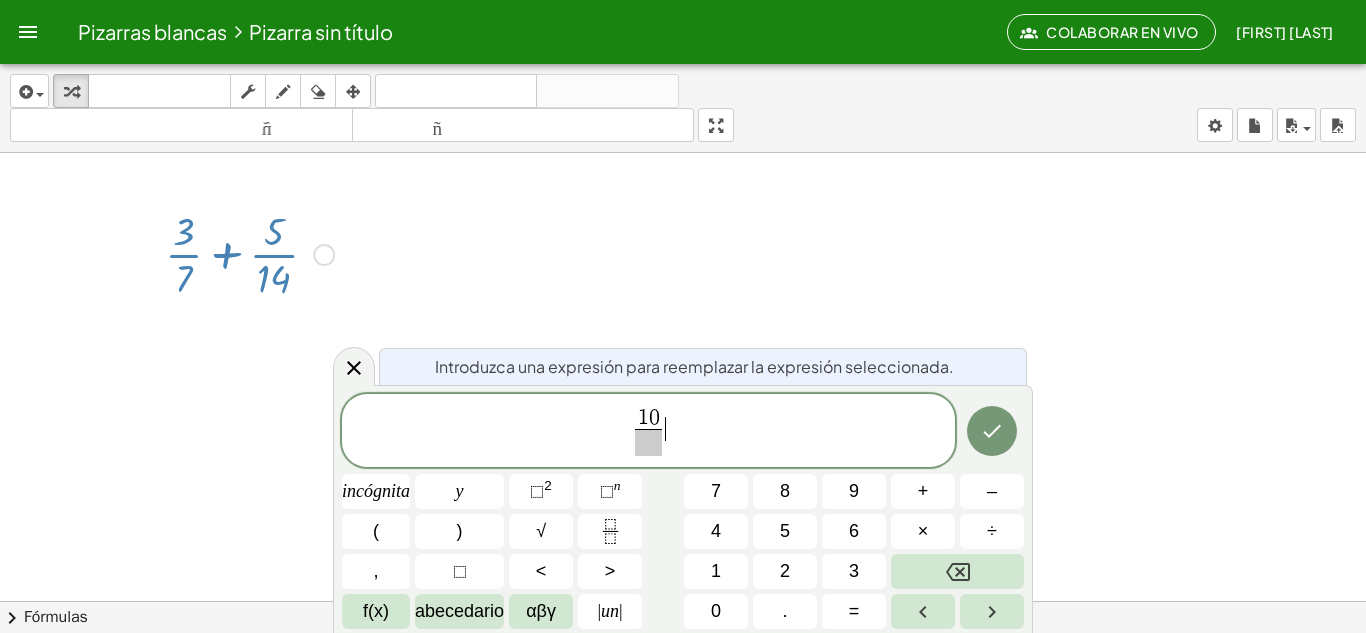 click on "1 0 ​ ​" at bounding box center [648, 432] 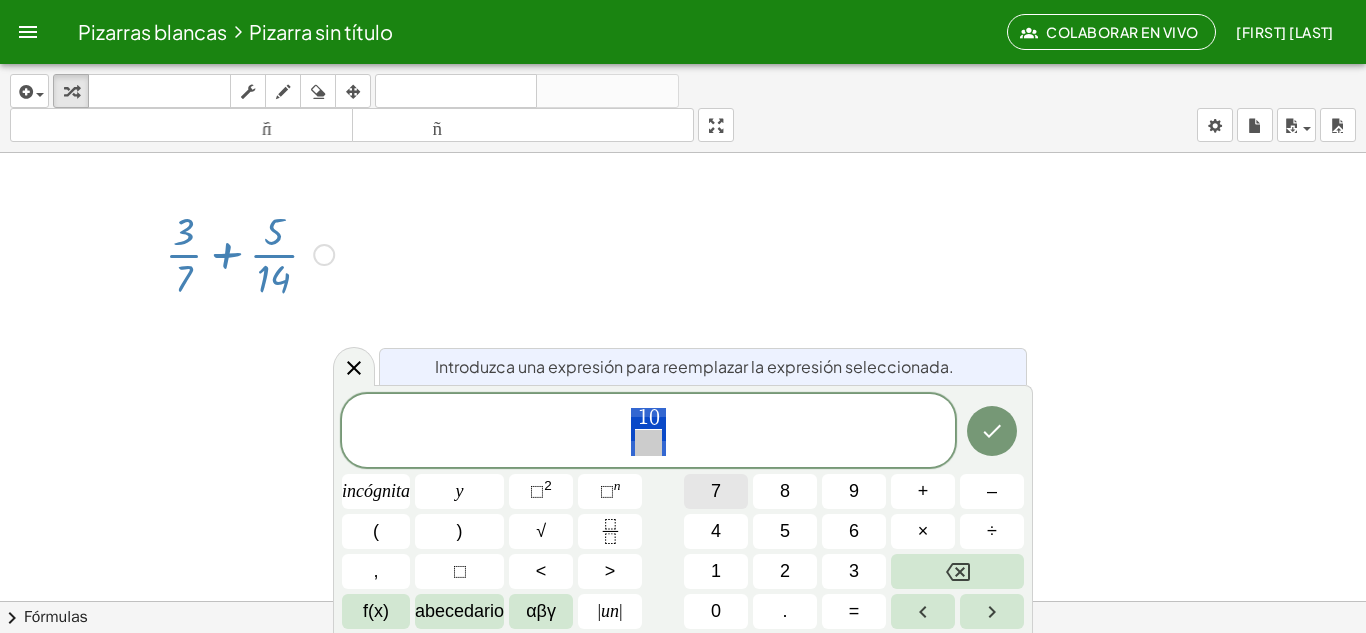 drag, startPoint x: 650, startPoint y: 437, endPoint x: 727, endPoint y: 503, distance: 101.414986 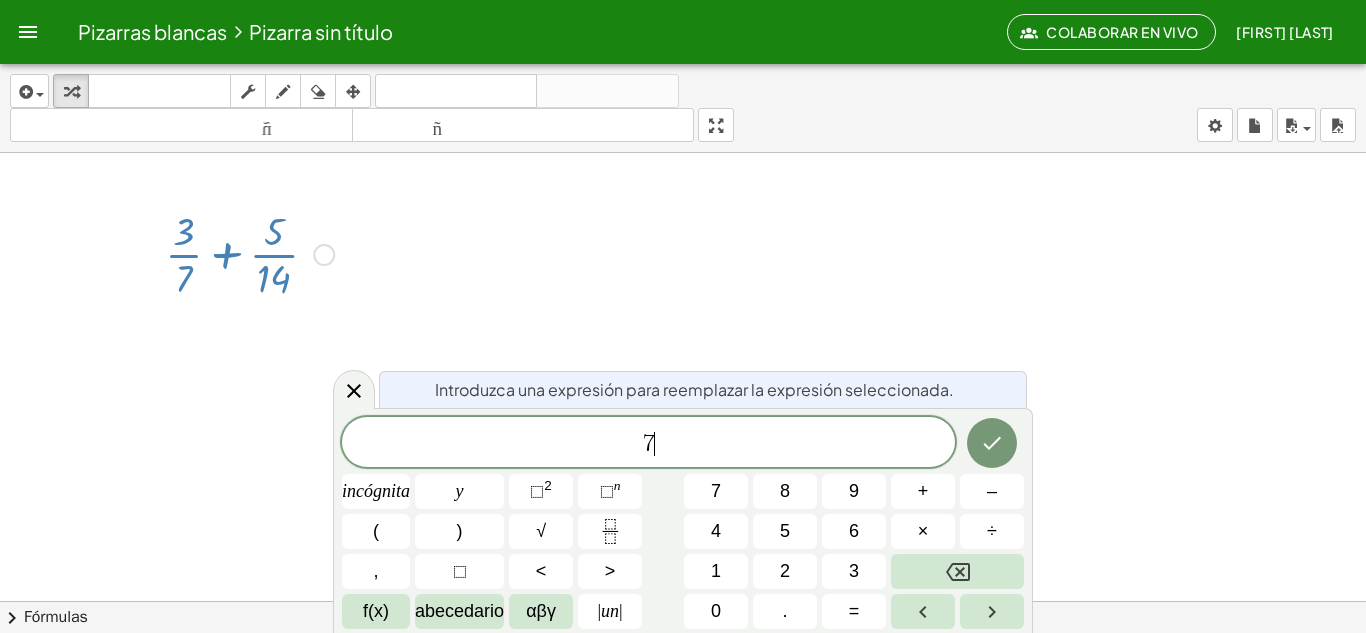 click on "7 ​" at bounding box center (648, 444) 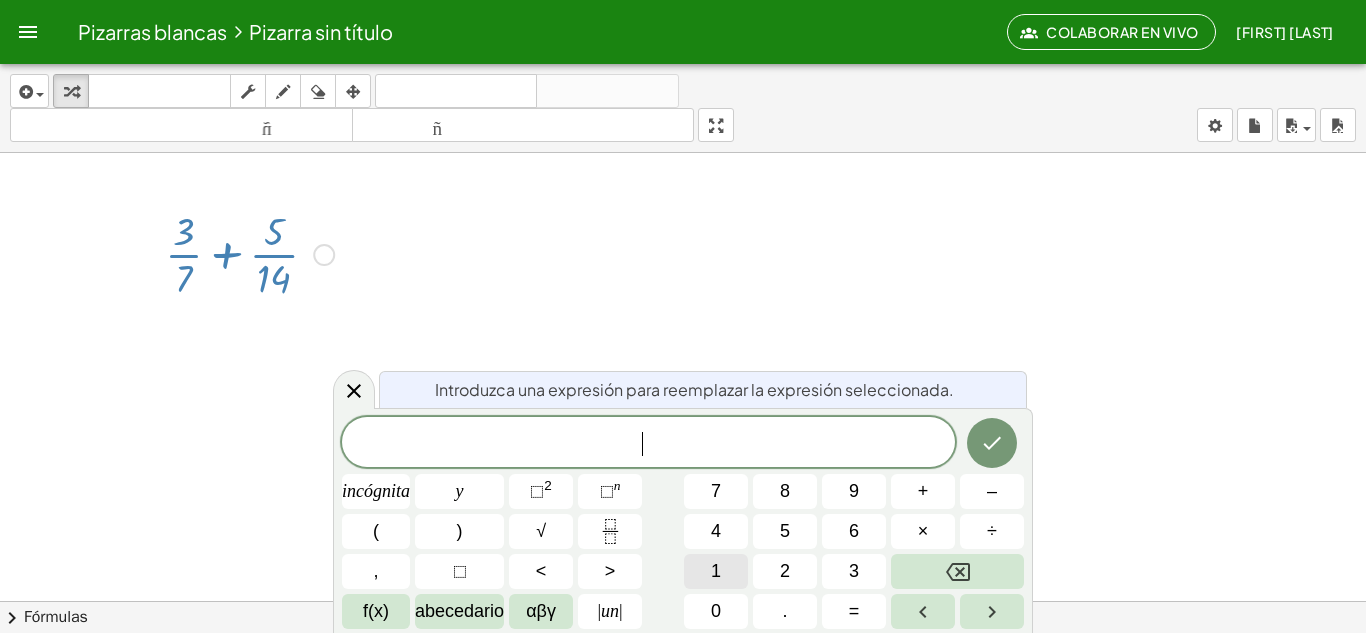 click on "1" at bounding box center (716, 571) 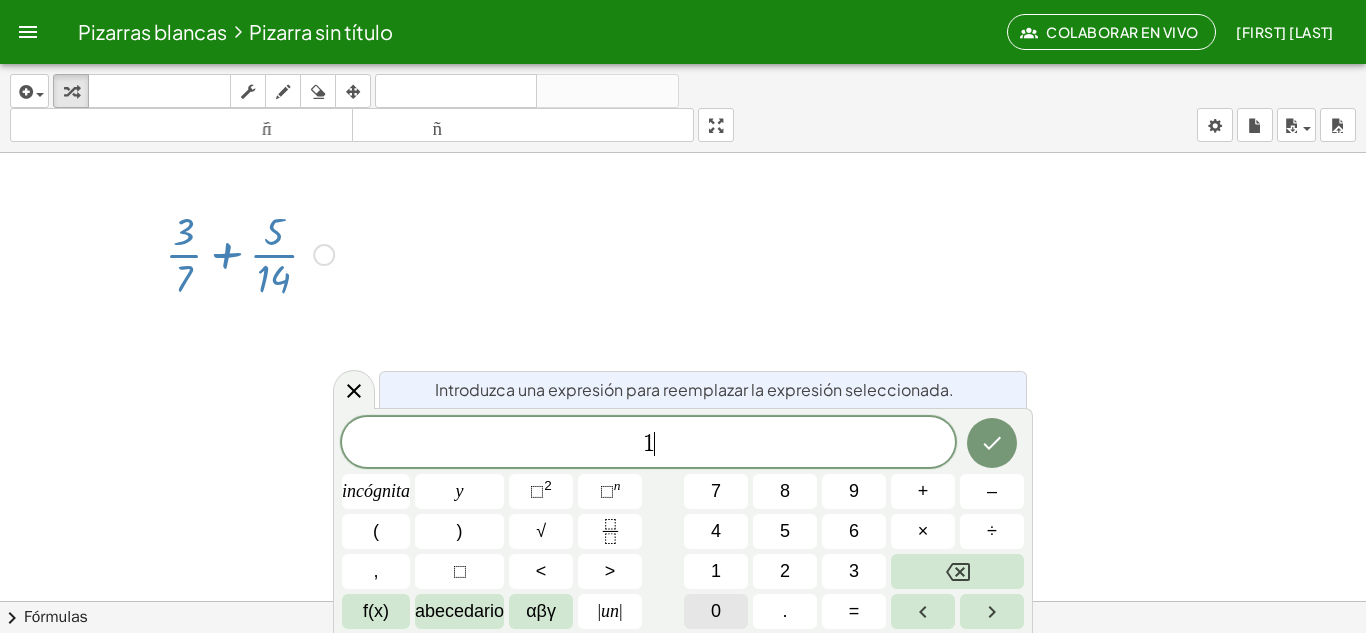 click on "0" at bounding box center [716, 611] 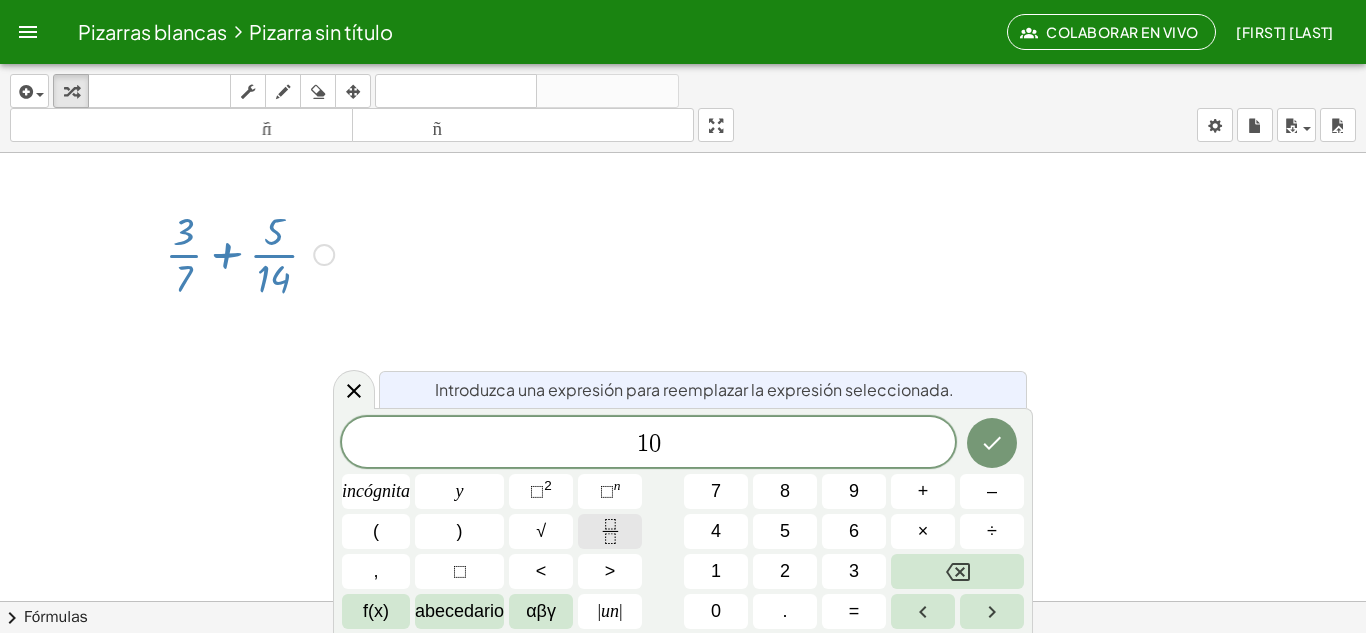 click 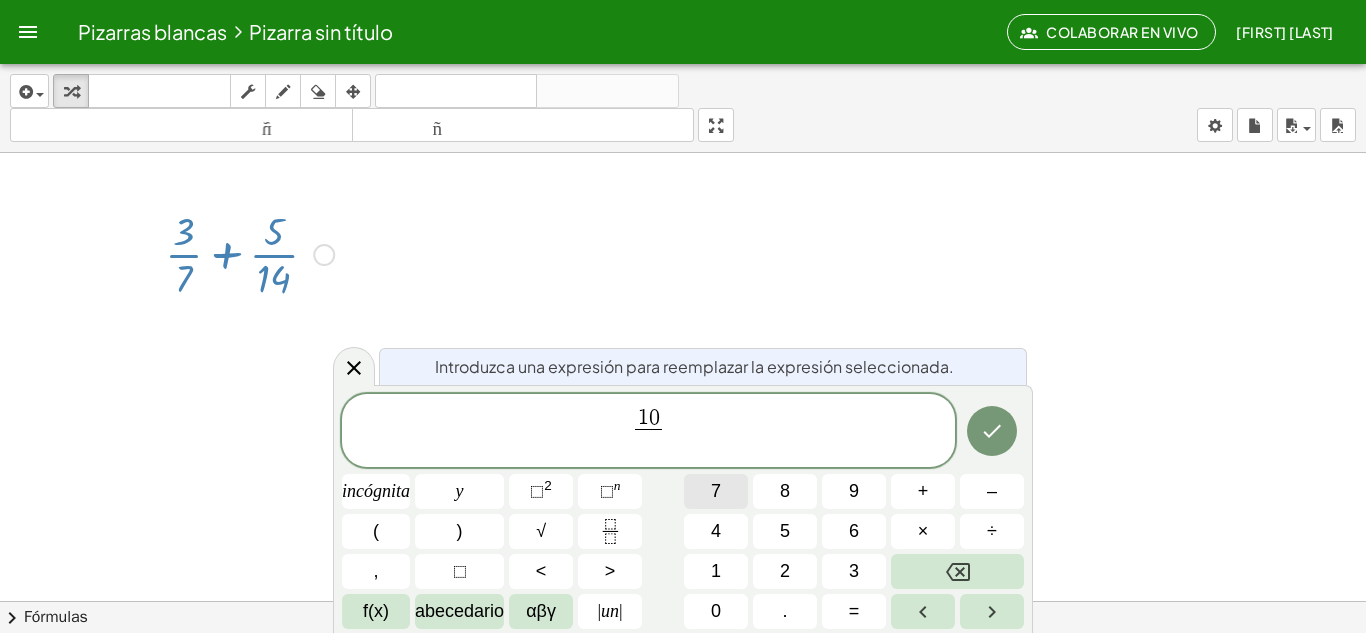 click on "7" at bounding box center [716, 491] 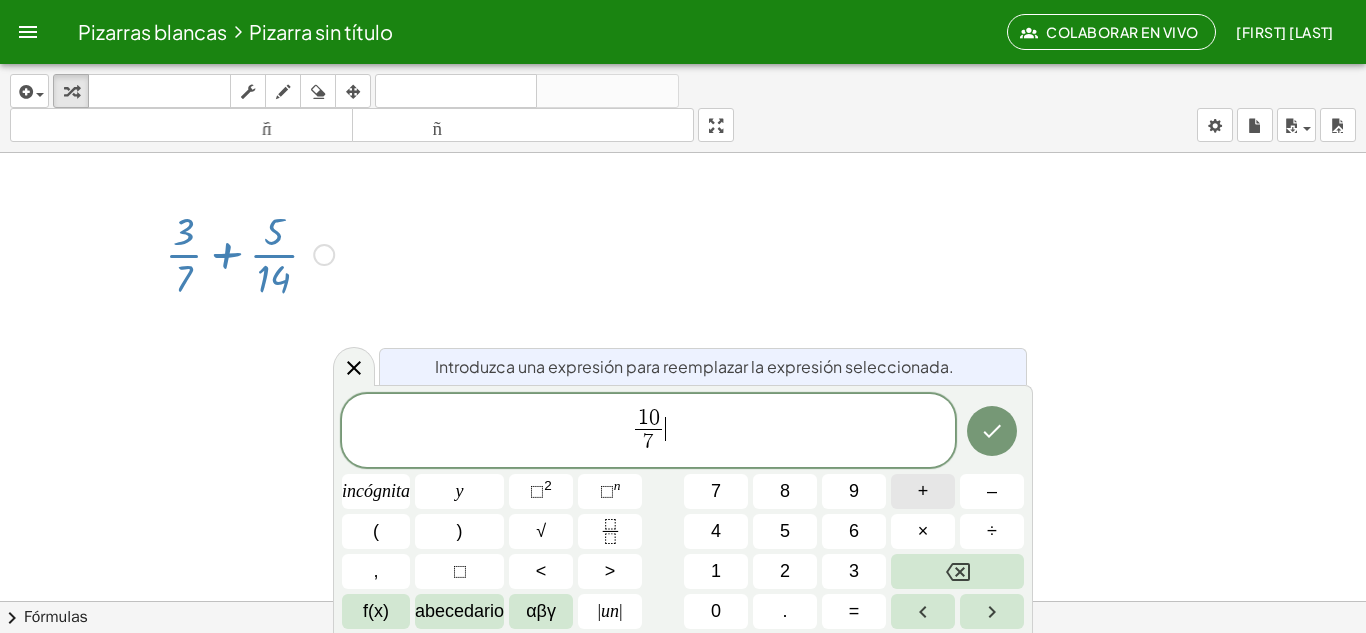 drag, startPoint x: 695, startPoint y: 413, endPoint x: 934, endPoint y: 501, distance: 254.68608 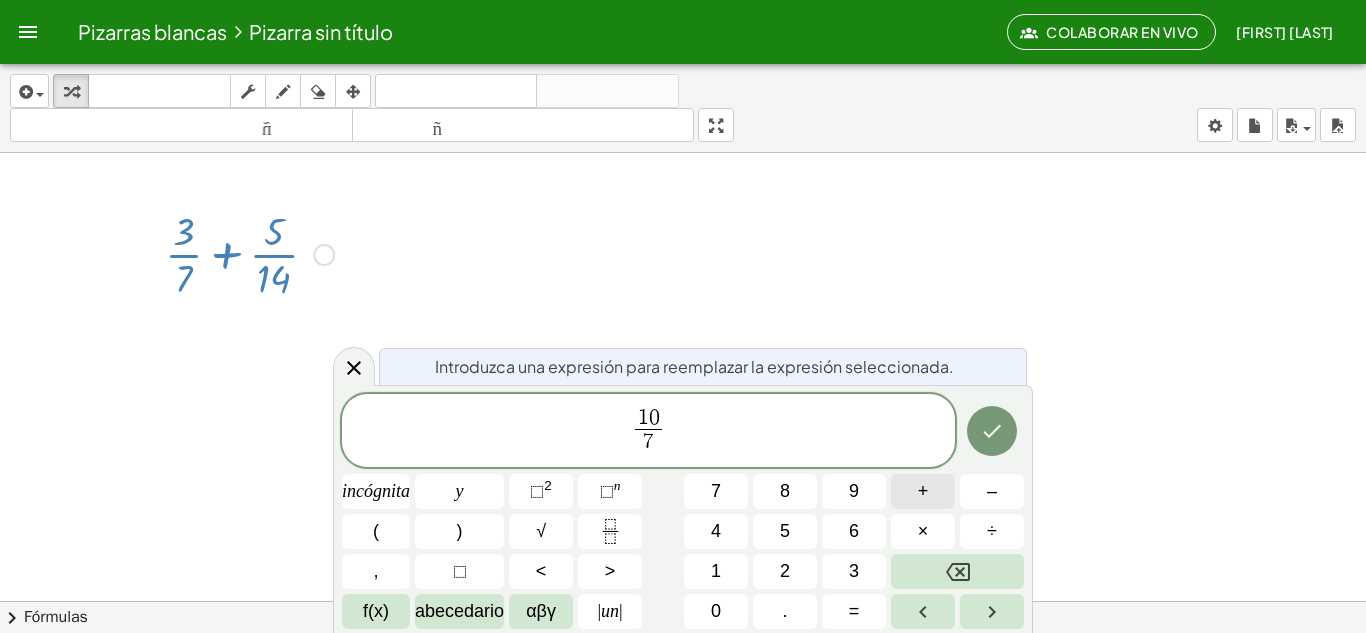 click on "1 0 7 ​ ​ incógnita y ⬚  2 ⬚  n 7 8 9 + – ( ) √ 4 5 6 × ÷ , ⬚ < > 1 2 3 f(x) abecedario αβγ |  un  | 0 . =" at bounding box center (683, 512) 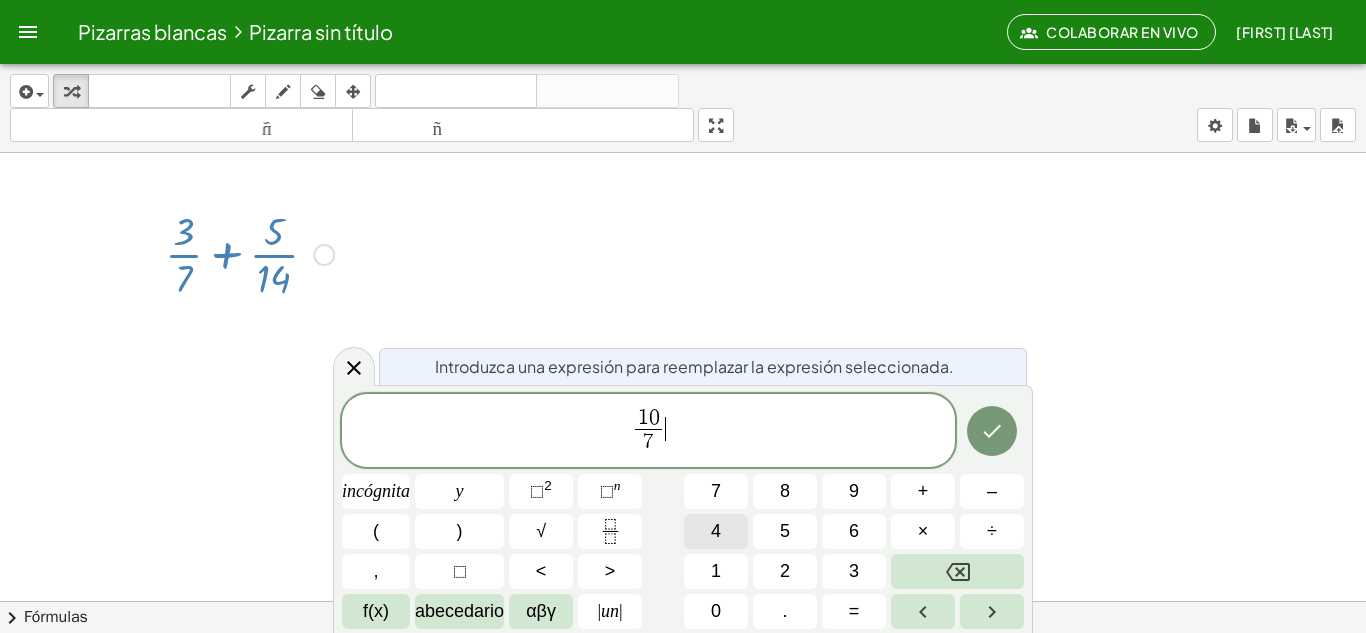 click on "4" at bounding box center [716, 531] 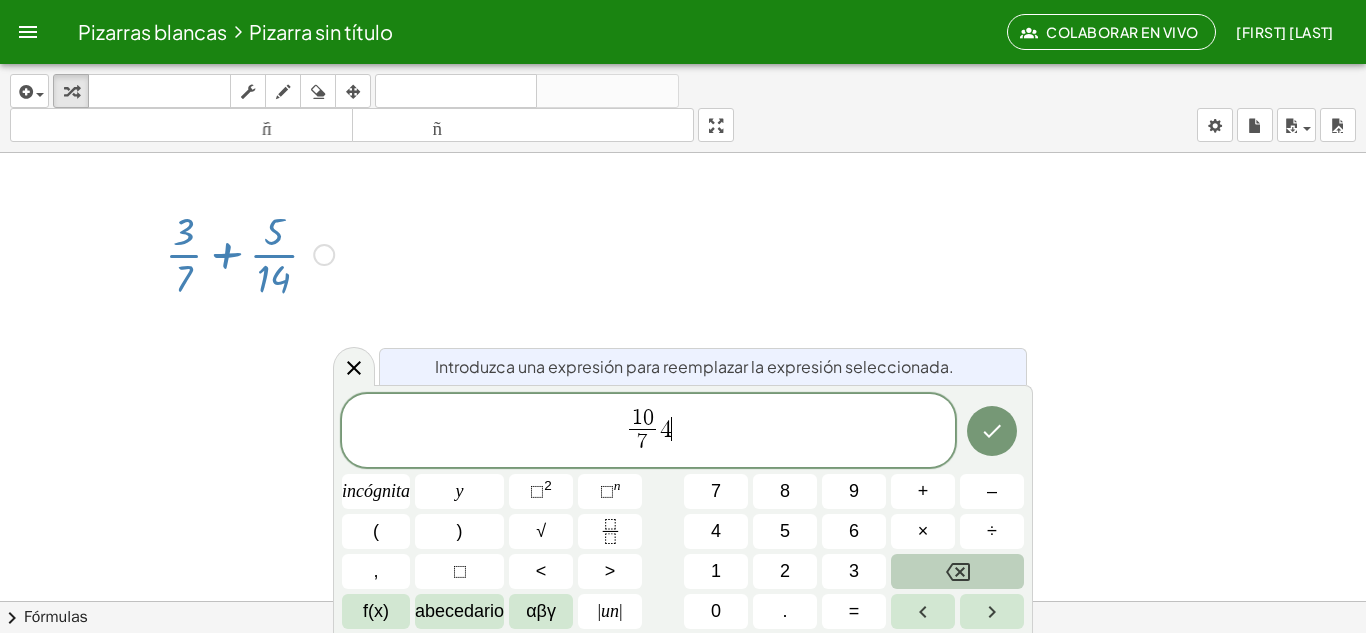 click 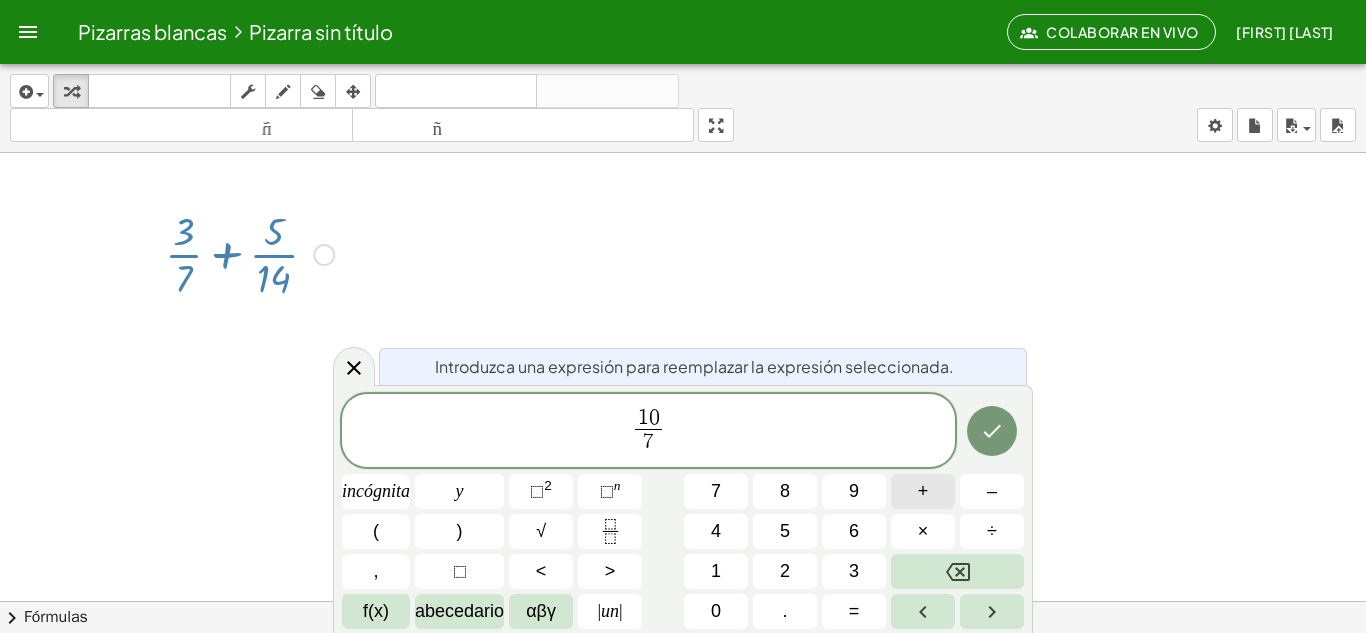 click on "+" at bounding box center [923, 491] 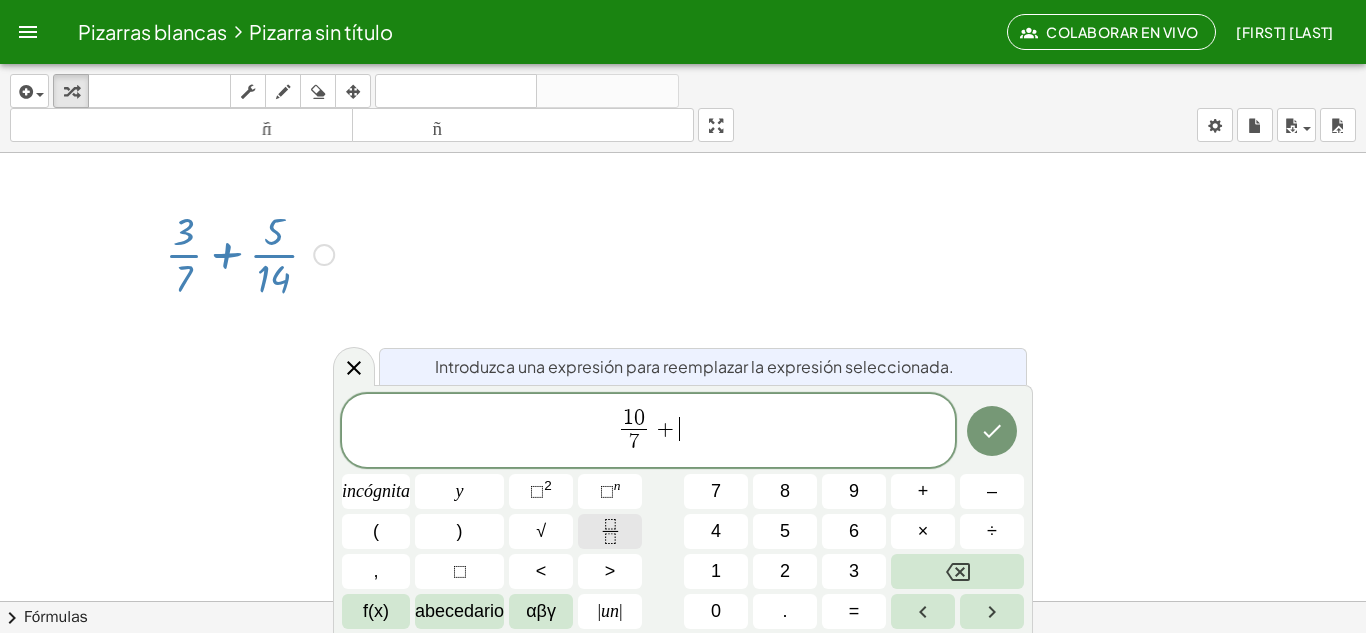 click at bounding box center [610, 531] 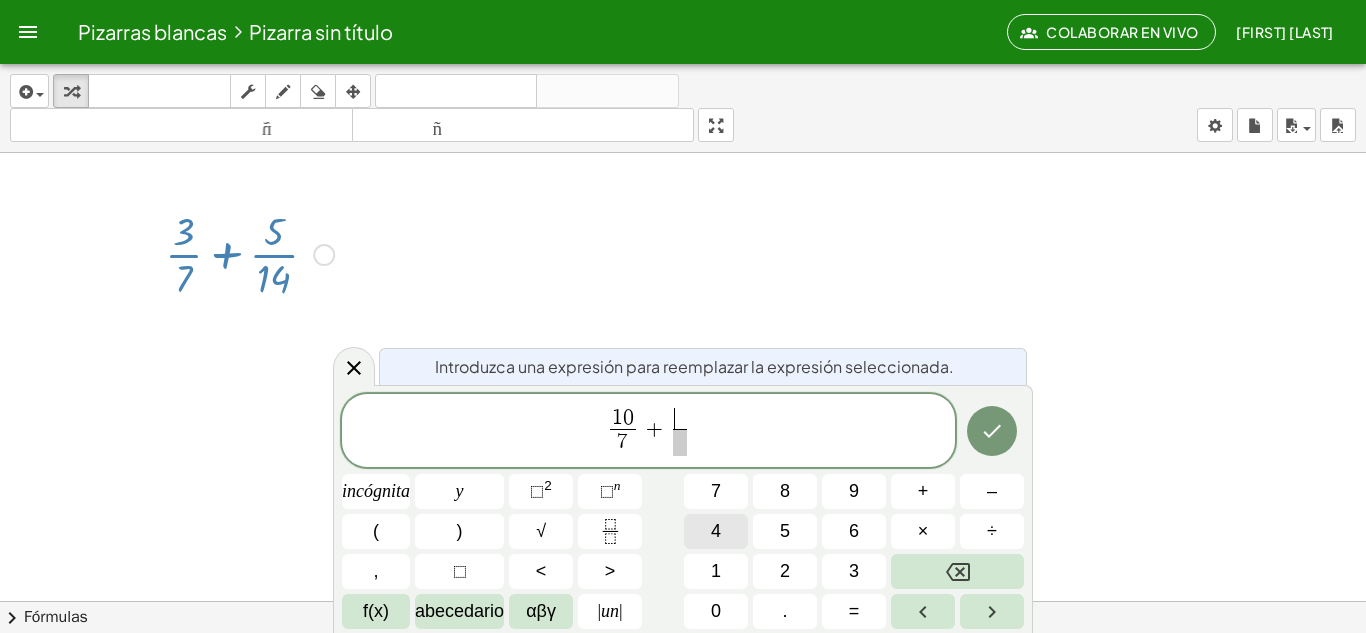click on "4" at bounding box center (716, 531) 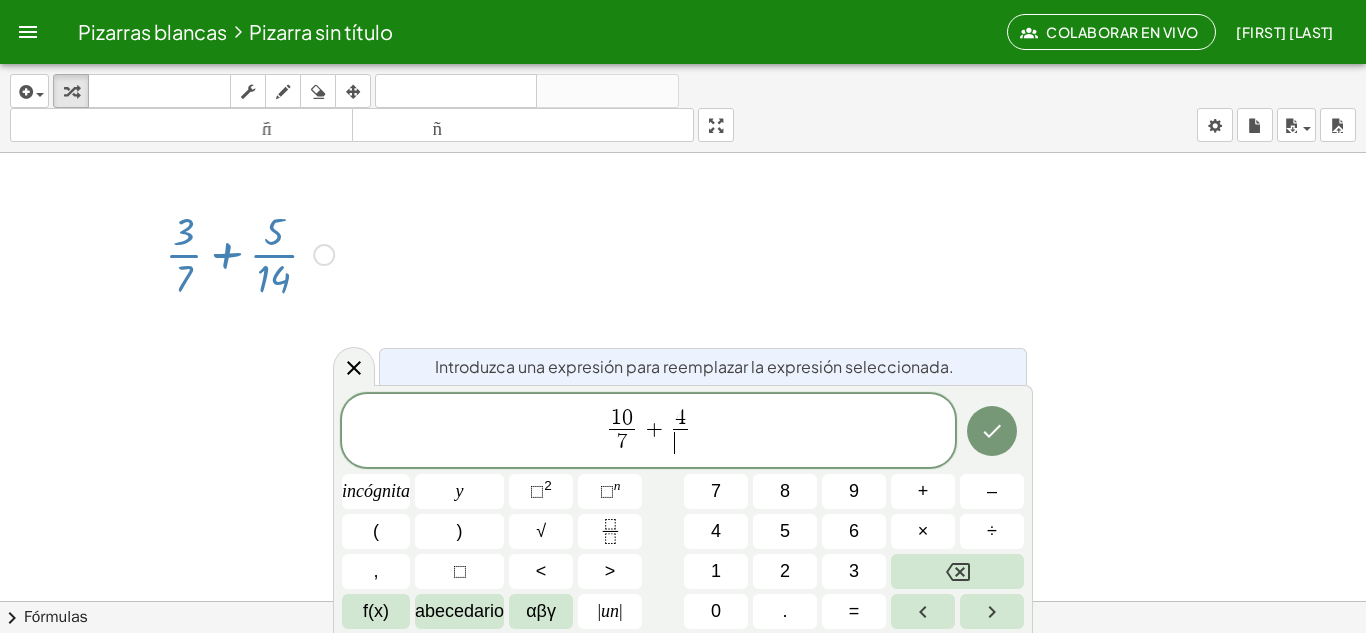 click on "​" at bounding box center (680, 442) 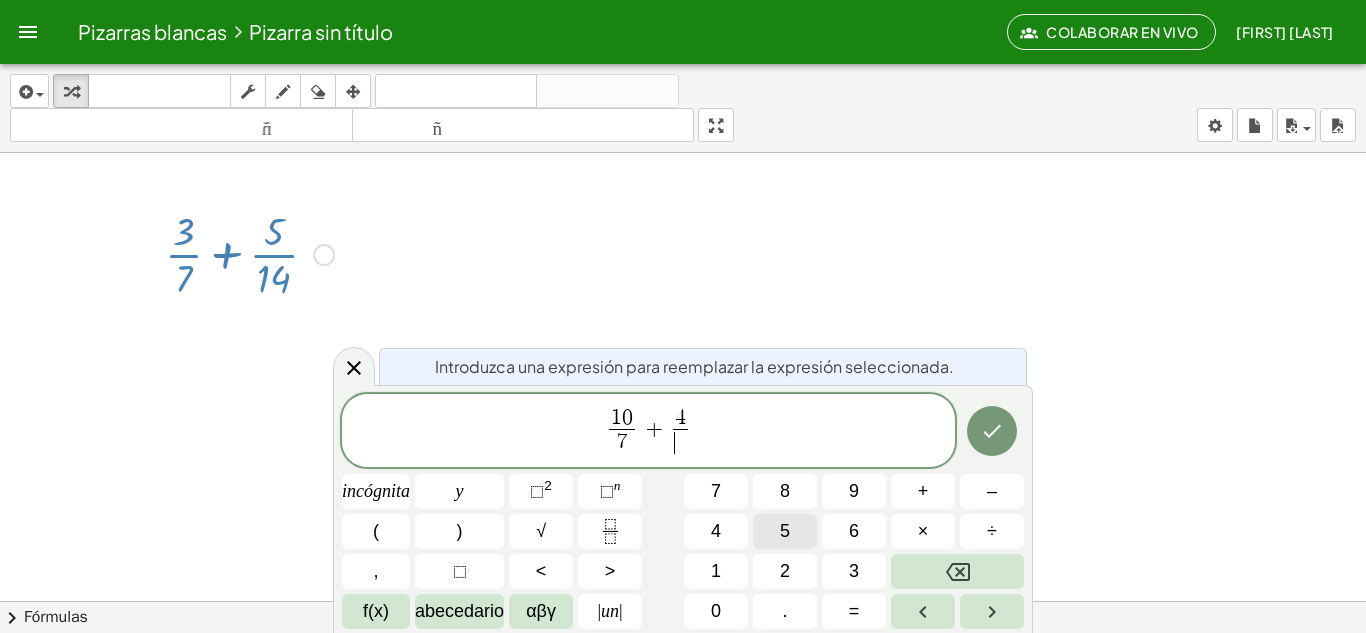 click on "5" at bounding box center [785, 531] 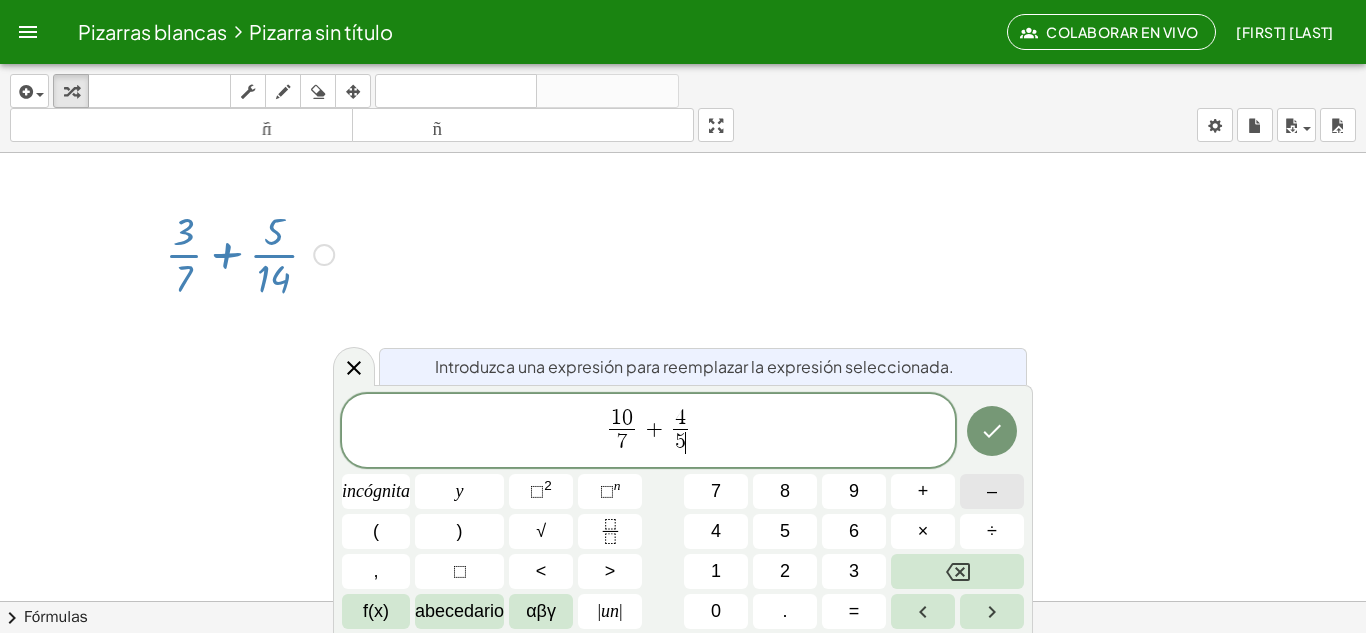 click on "–" at bounding box center [992, 491] 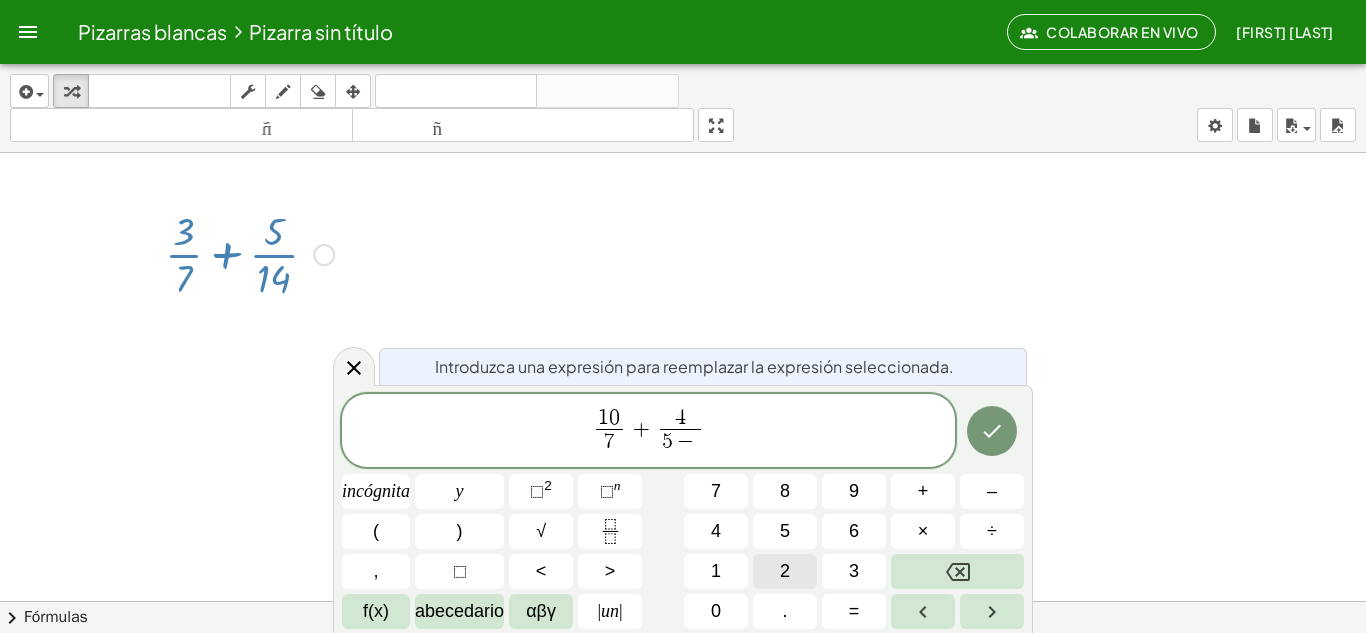 click on "2" at bounding box center [785, 571] 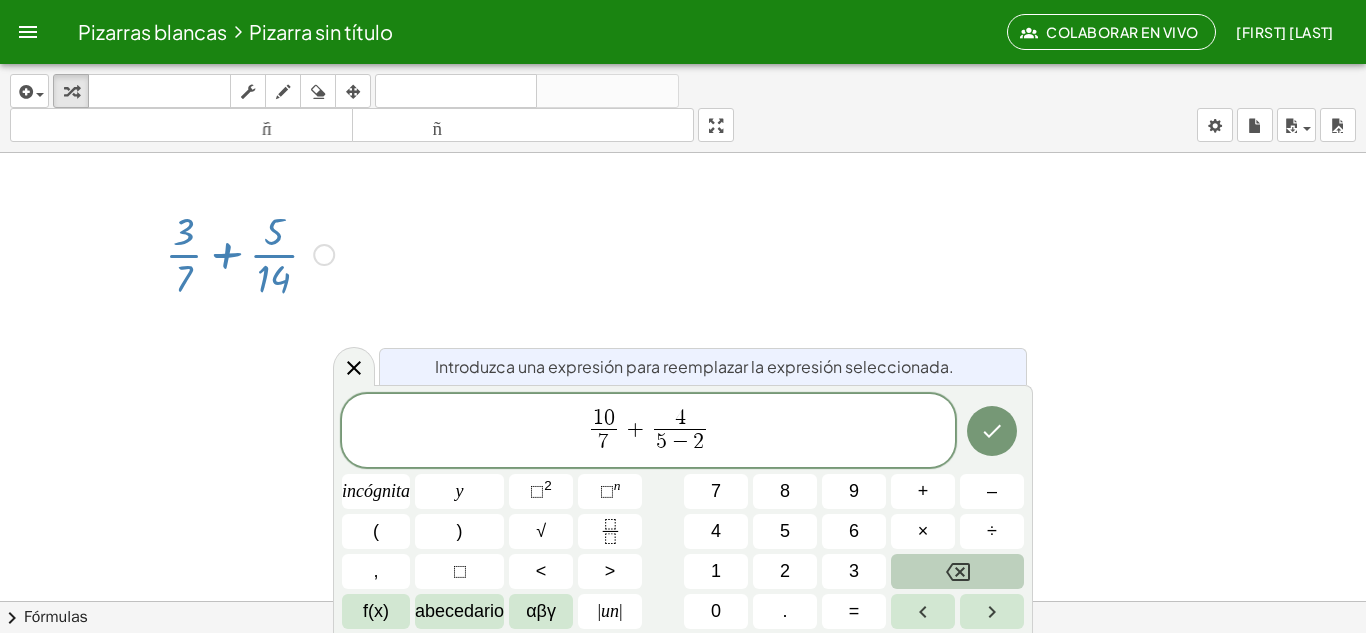 click at bounding box center (957, 571) 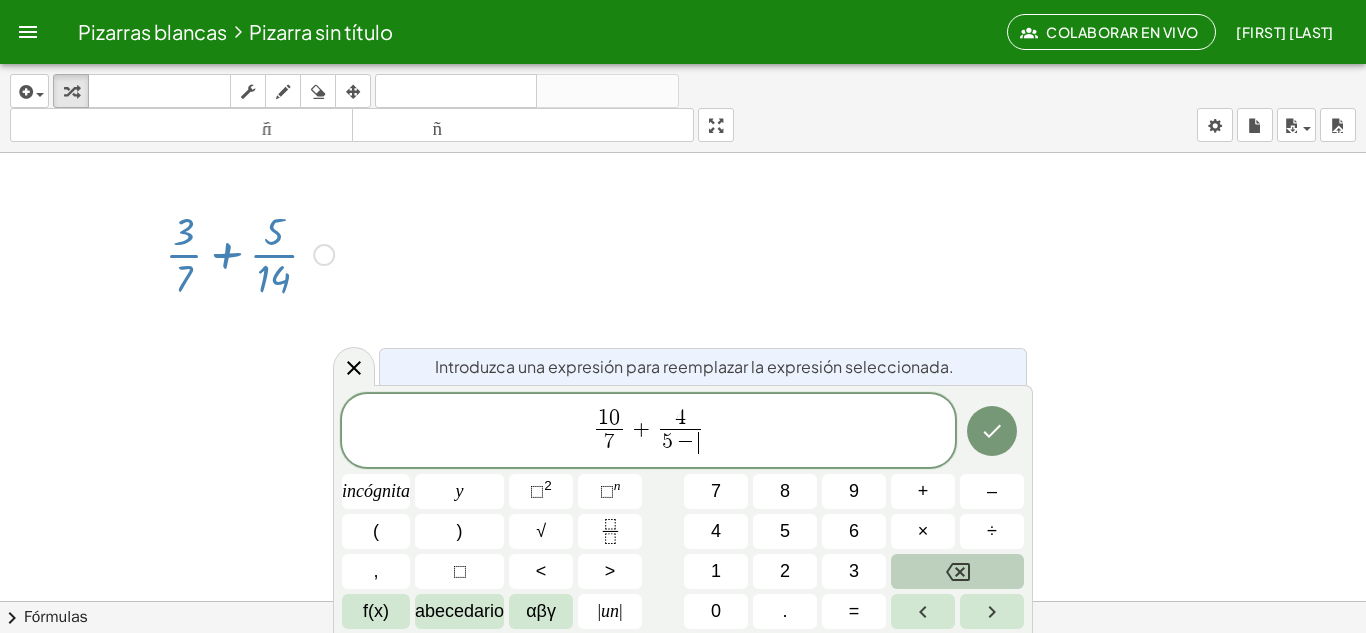 click at bounding box center (957, 571) 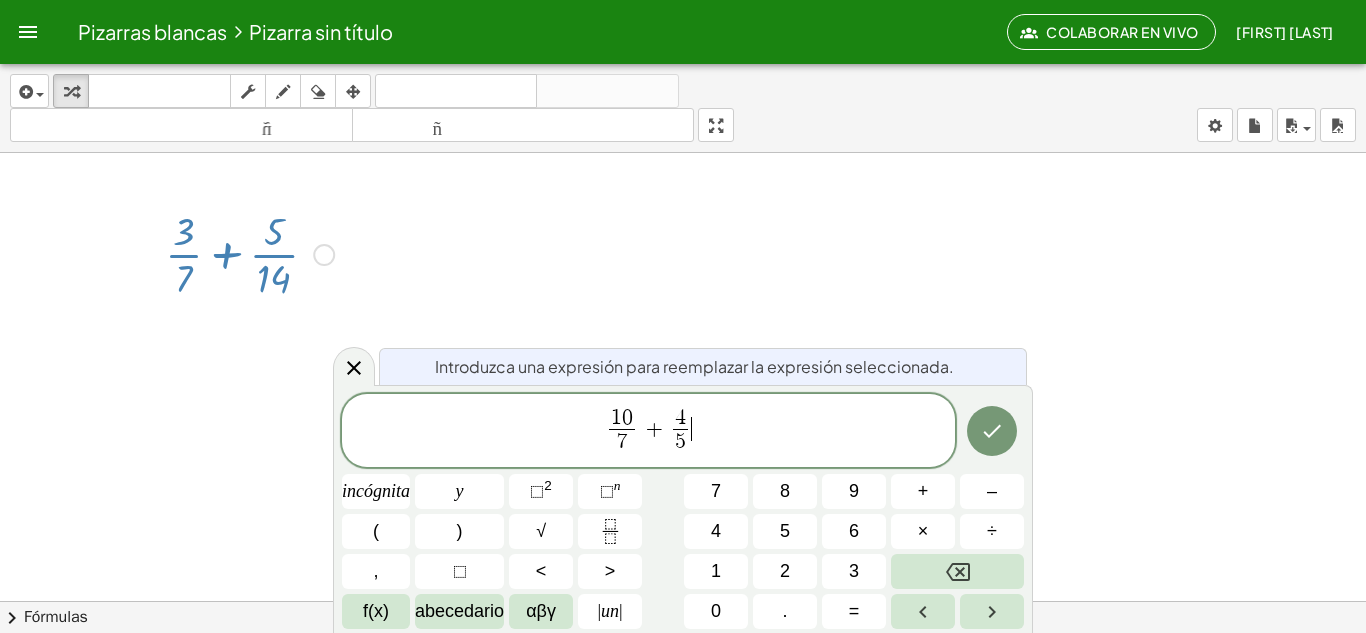 click on "1 0 7 ​ + 4 5 ​ ​" at bounding box center (648, 432) 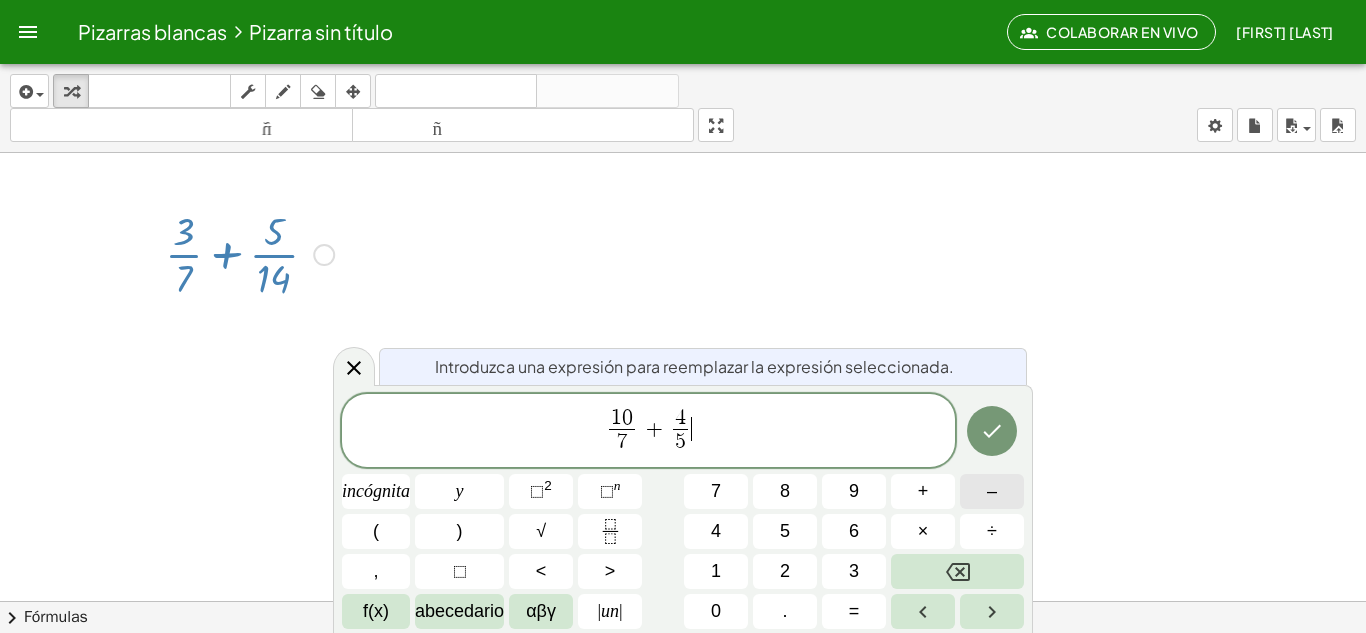 click on "–" at bounding box center (992, 491) 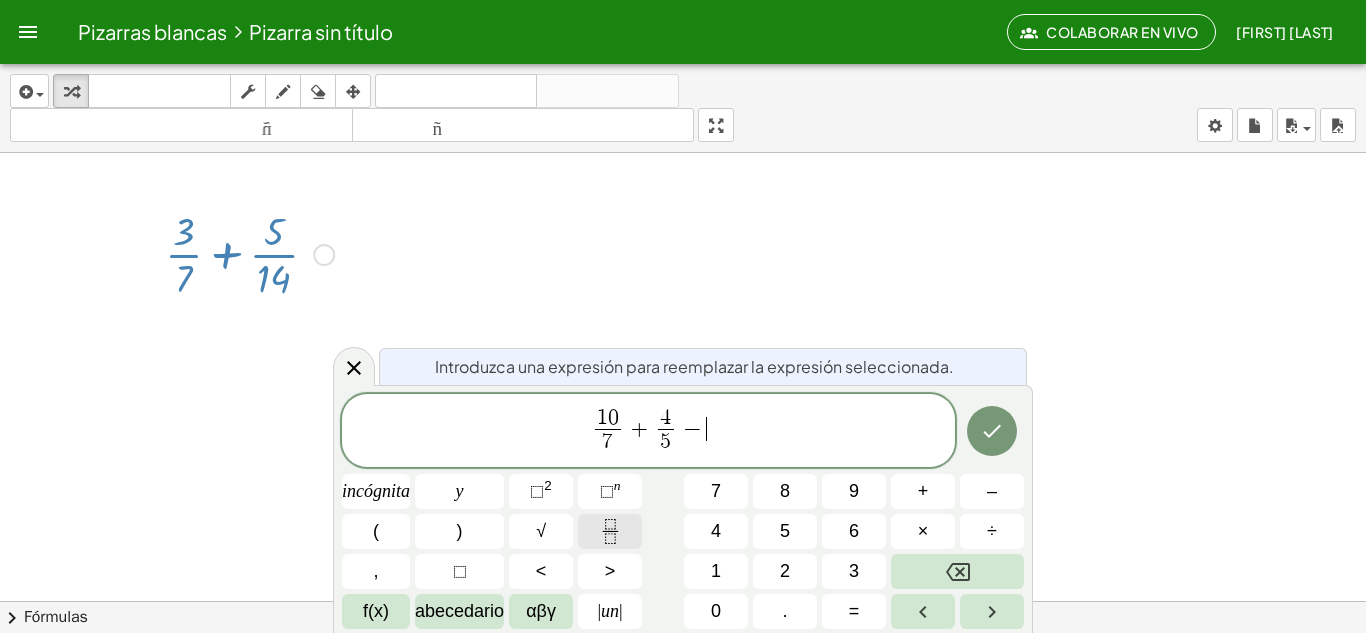 click 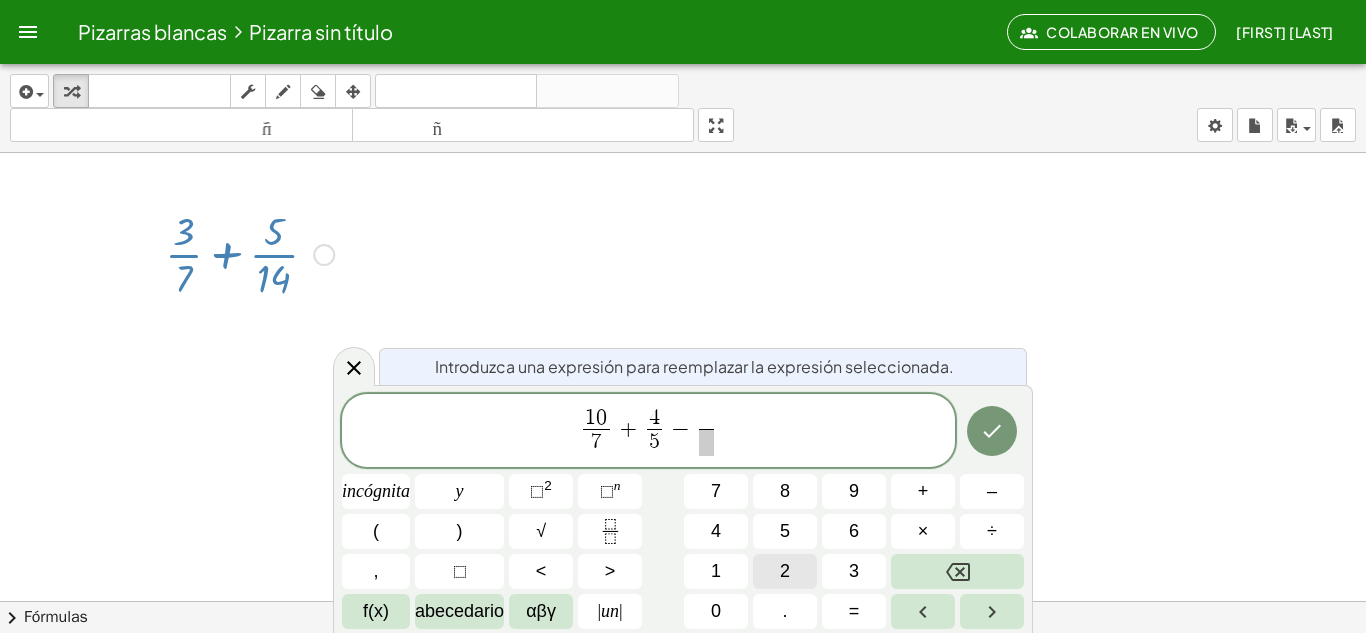 click on "2" at bounding box center [785, 571] 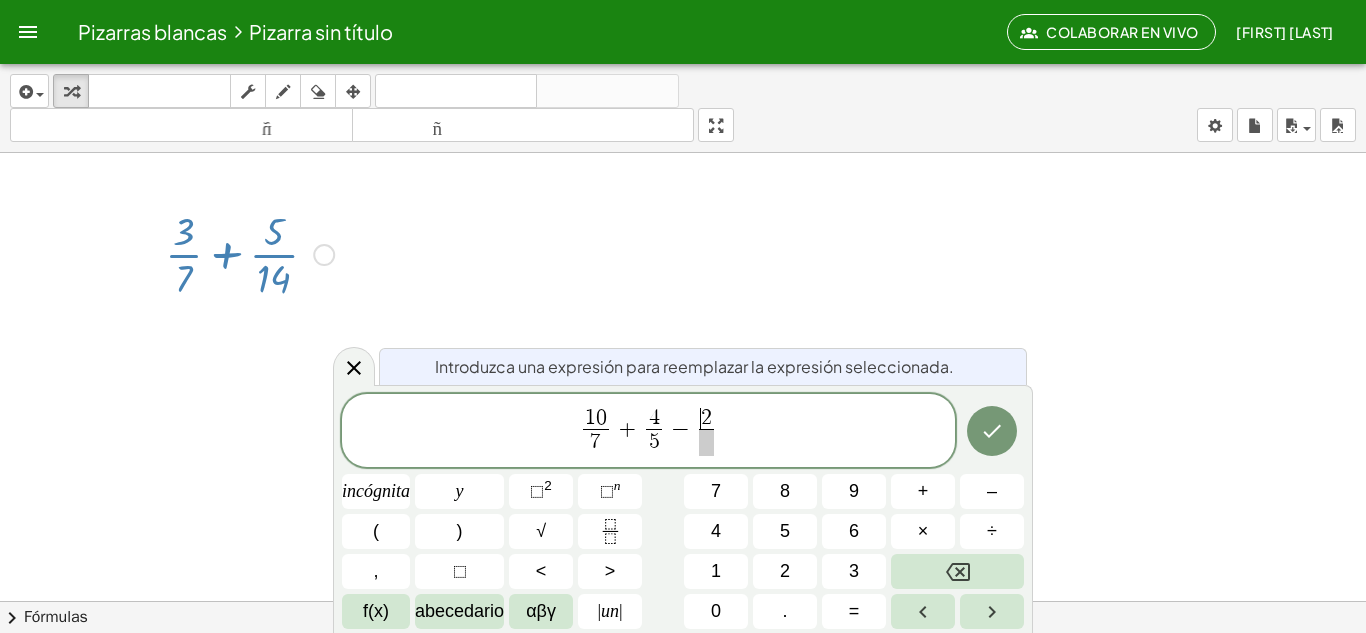 click on "1 0 7 ​ + 4 5 ​ − ​ 2 ​" 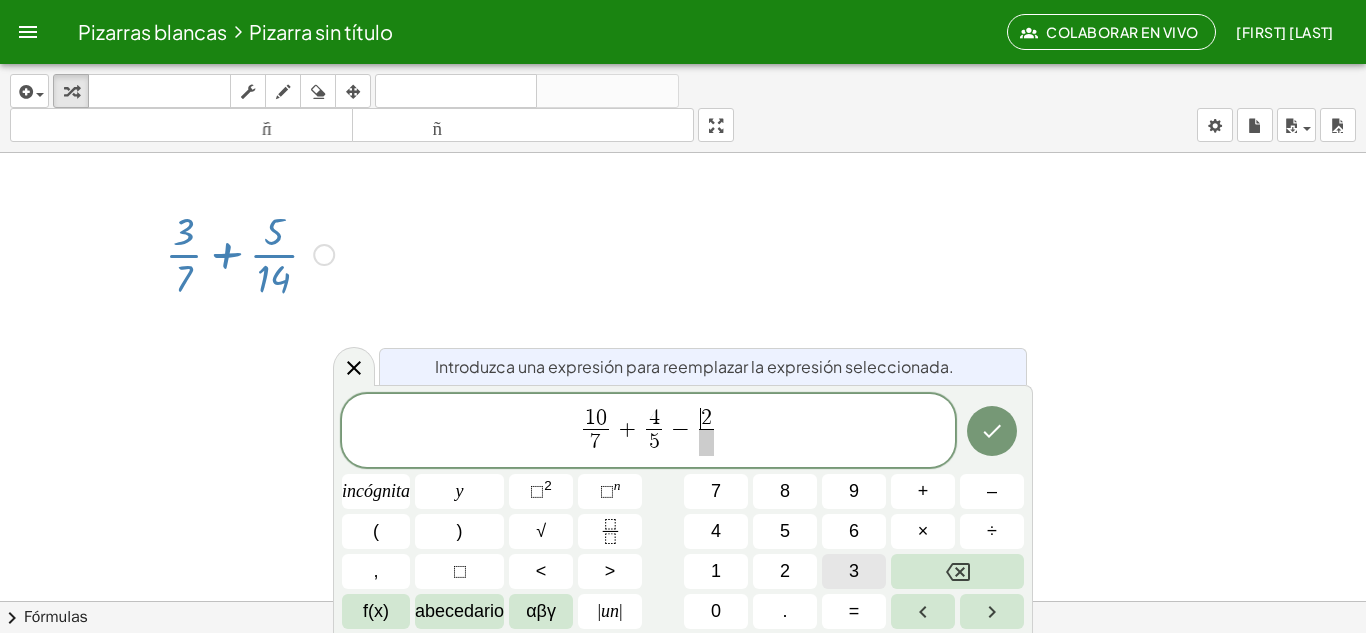 click on "3" at bounding box center (854, 571) 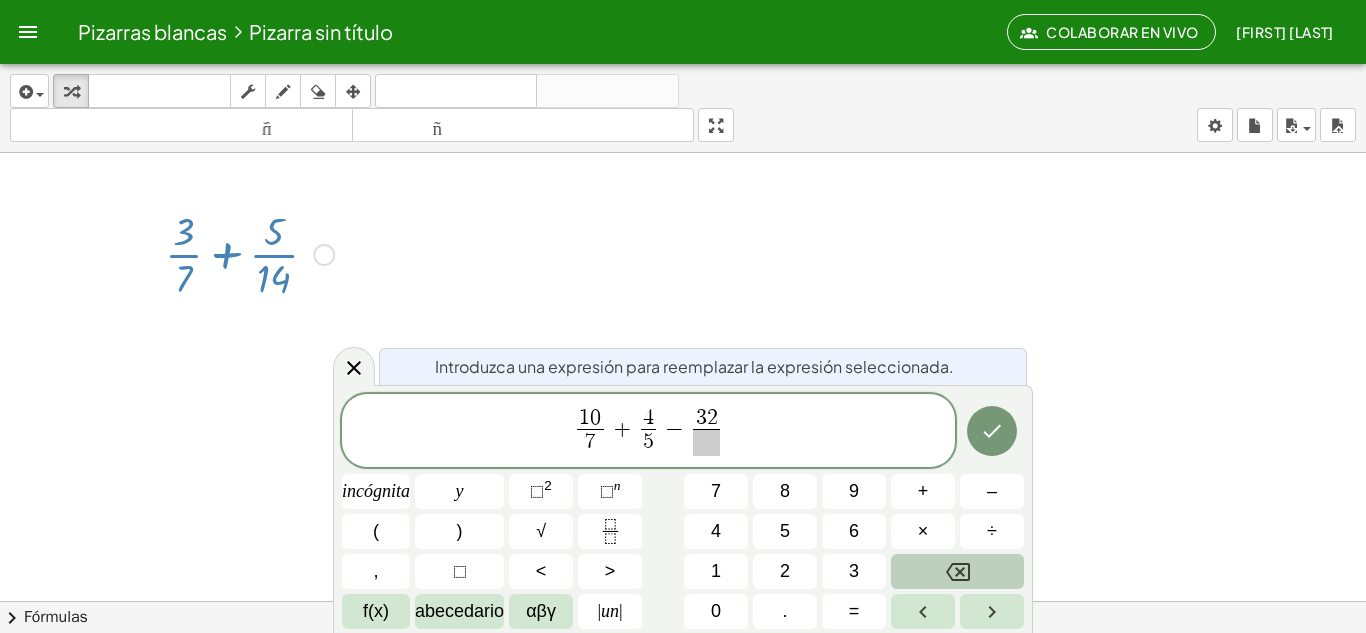 click at bounding box center (957, 571) 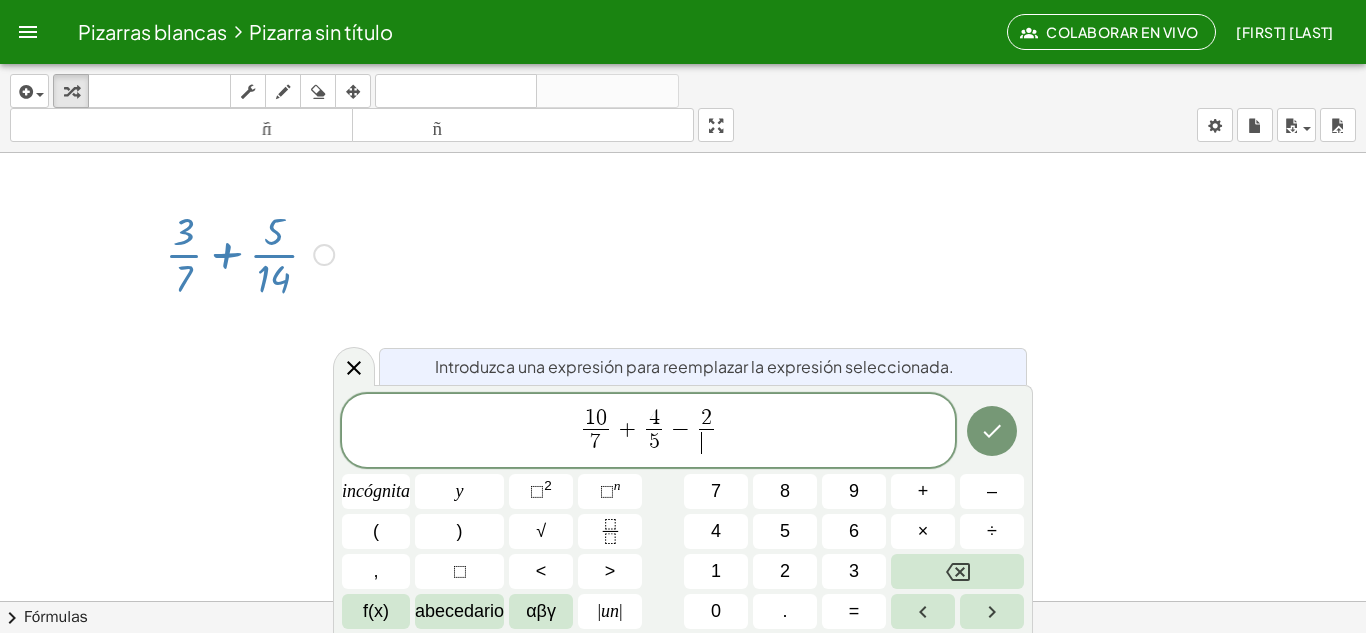 click on "​" at bounding box center [706, 442] 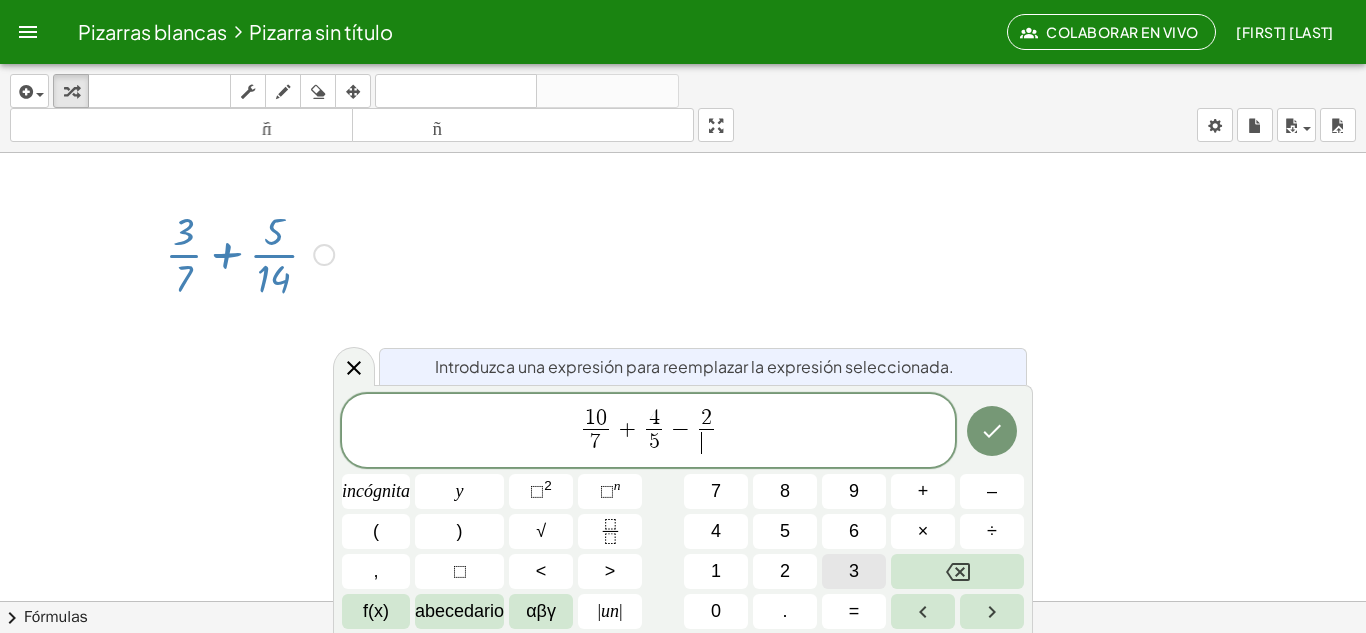 click on "3" at bounding box center [854, 571] 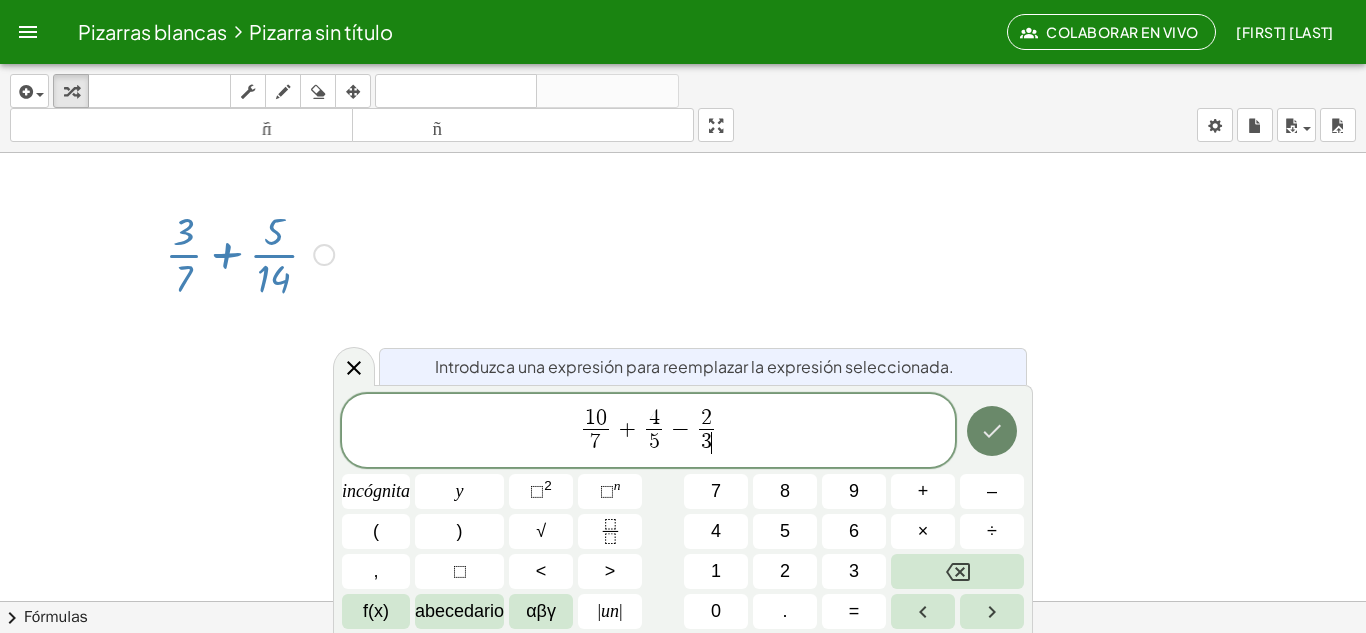 click at bounding box center [992, 431] 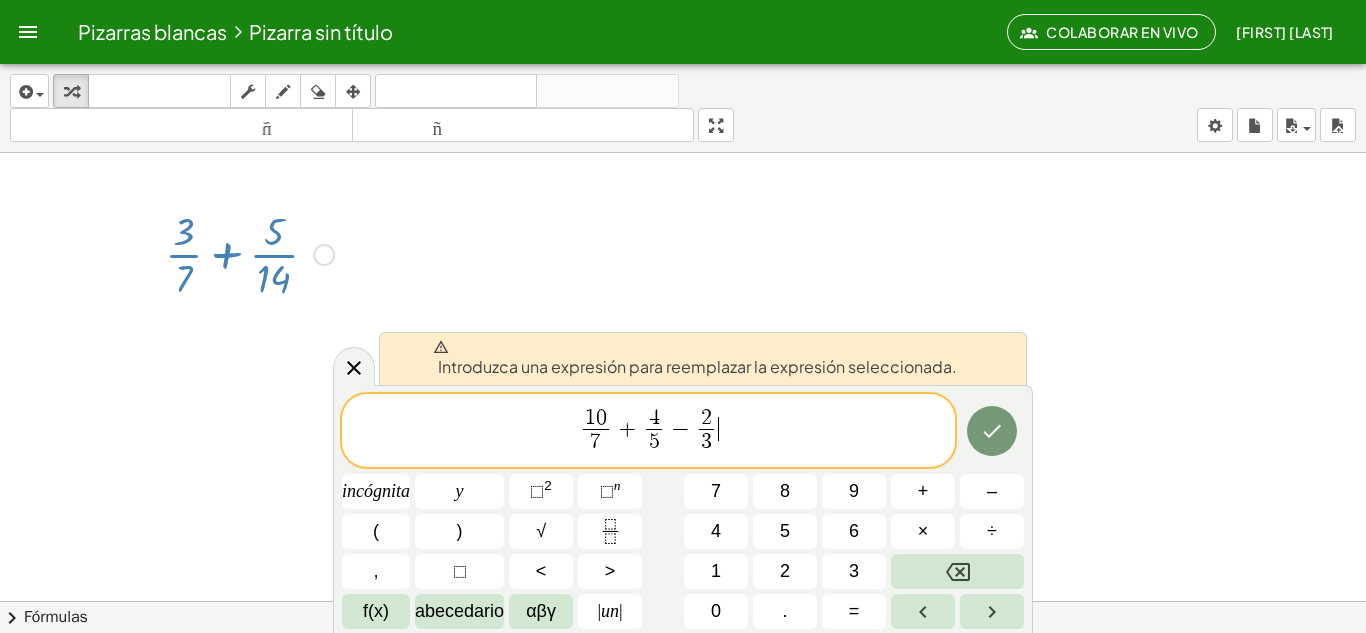 click on "1 0 7 ​ + 4 5 ​ − 2 3 ​ ​" 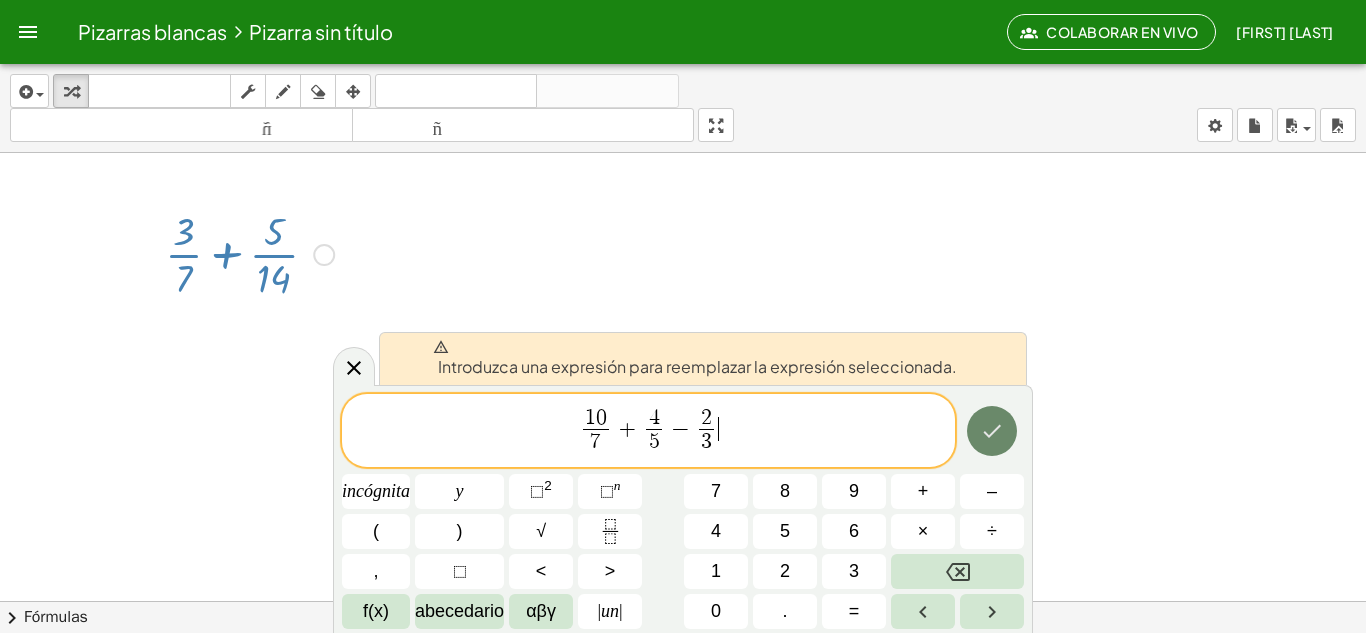 click at bounding box center [992, 431] 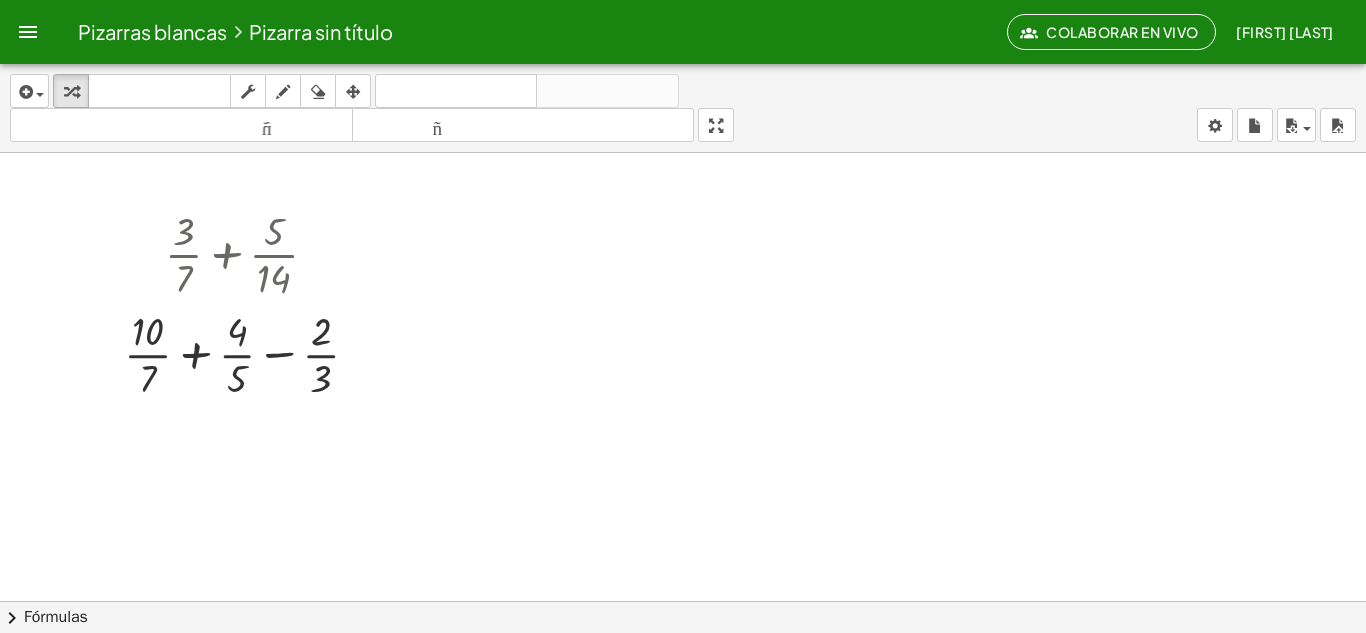 click at bounding box center [683, 679] 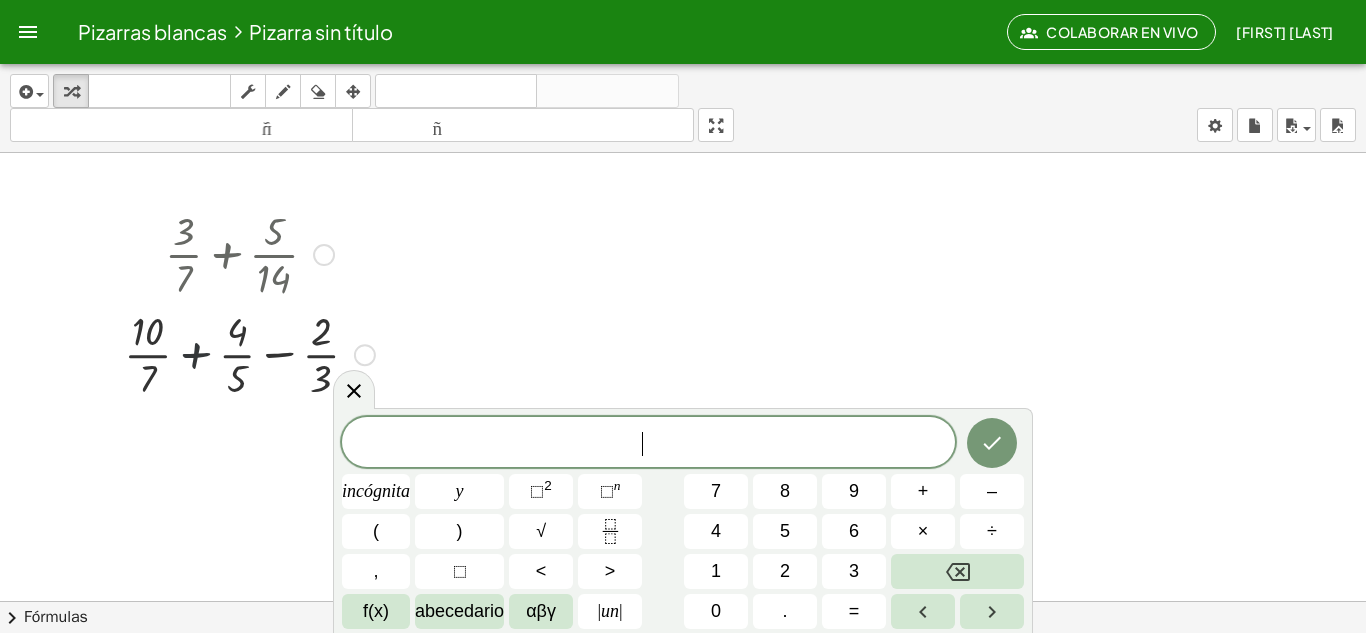click at bounding box center (249, 353) 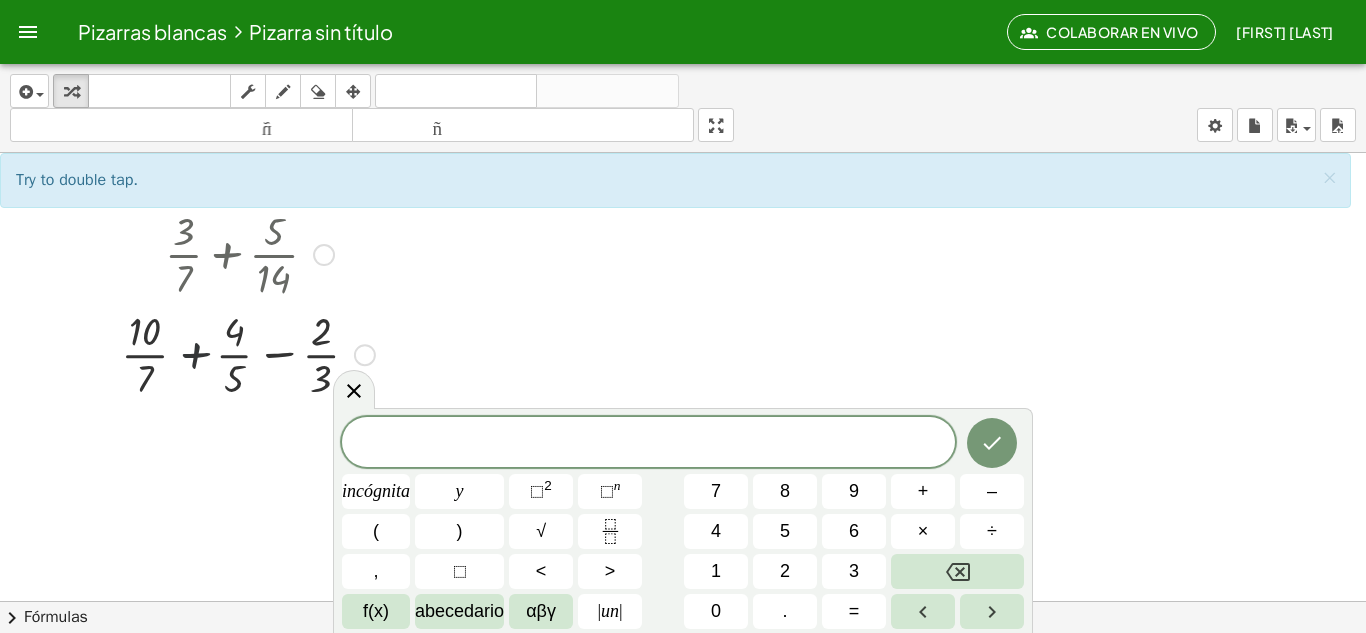 click at bounding box center (249, 353) 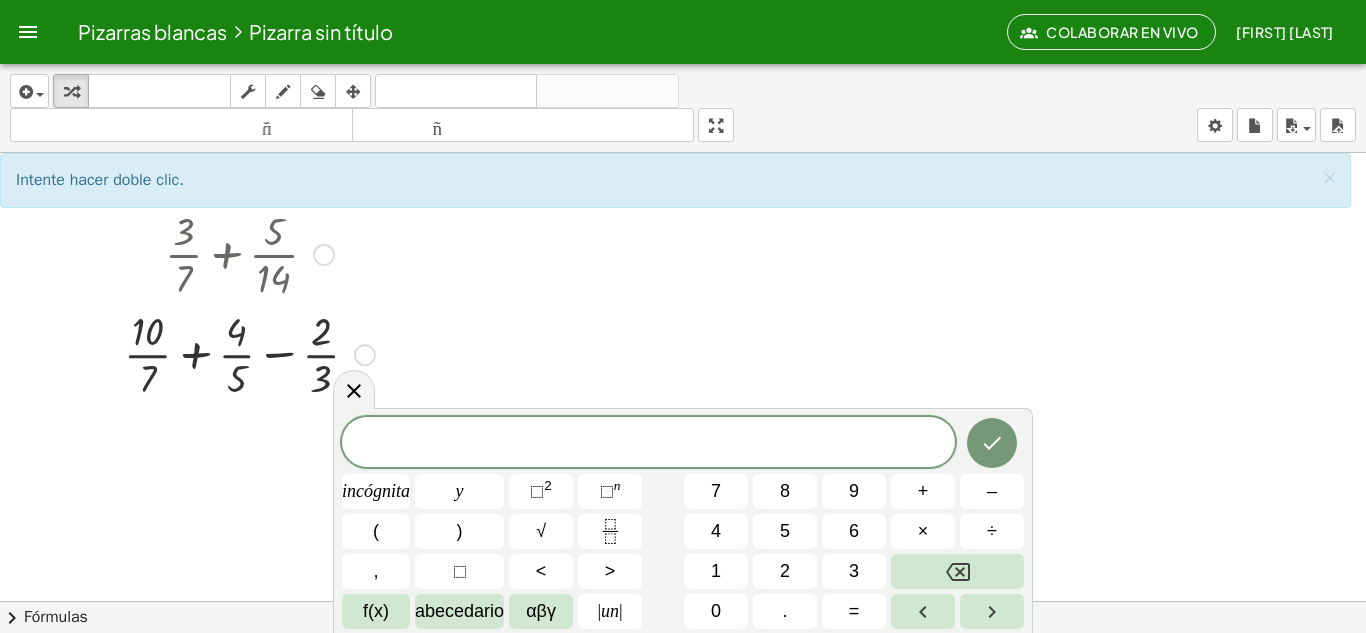 click at bounding box center [249, 353] 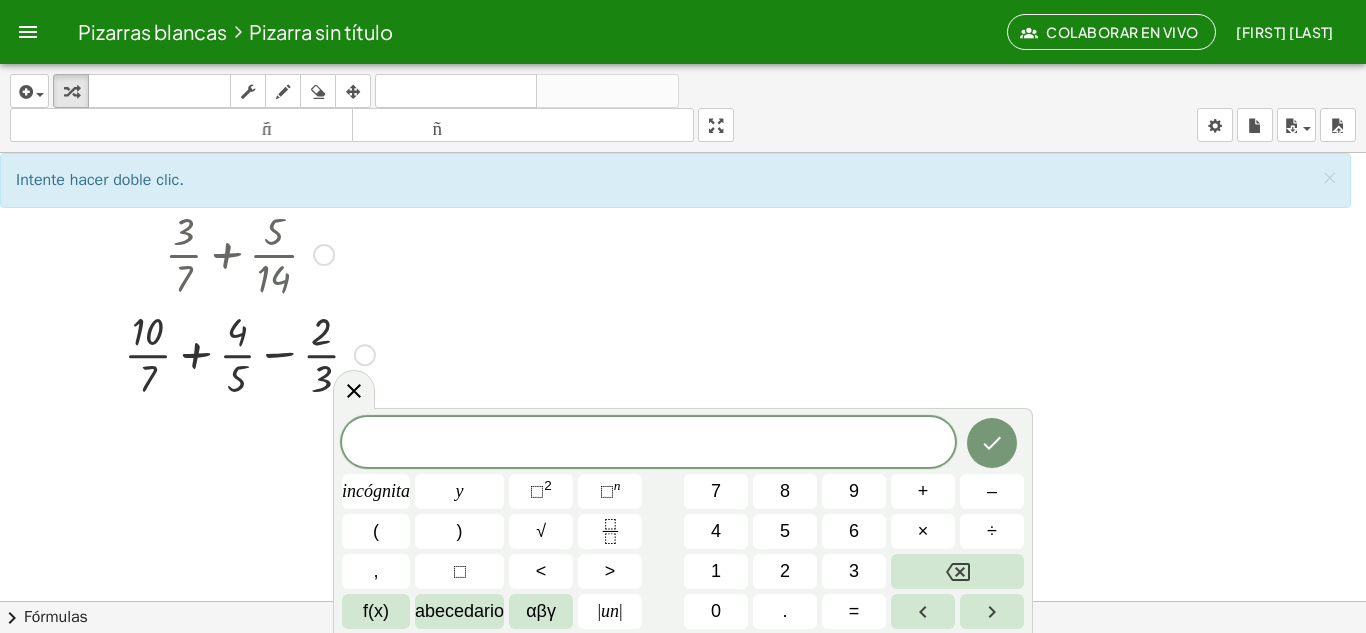 click at bounding box center (249, 353) 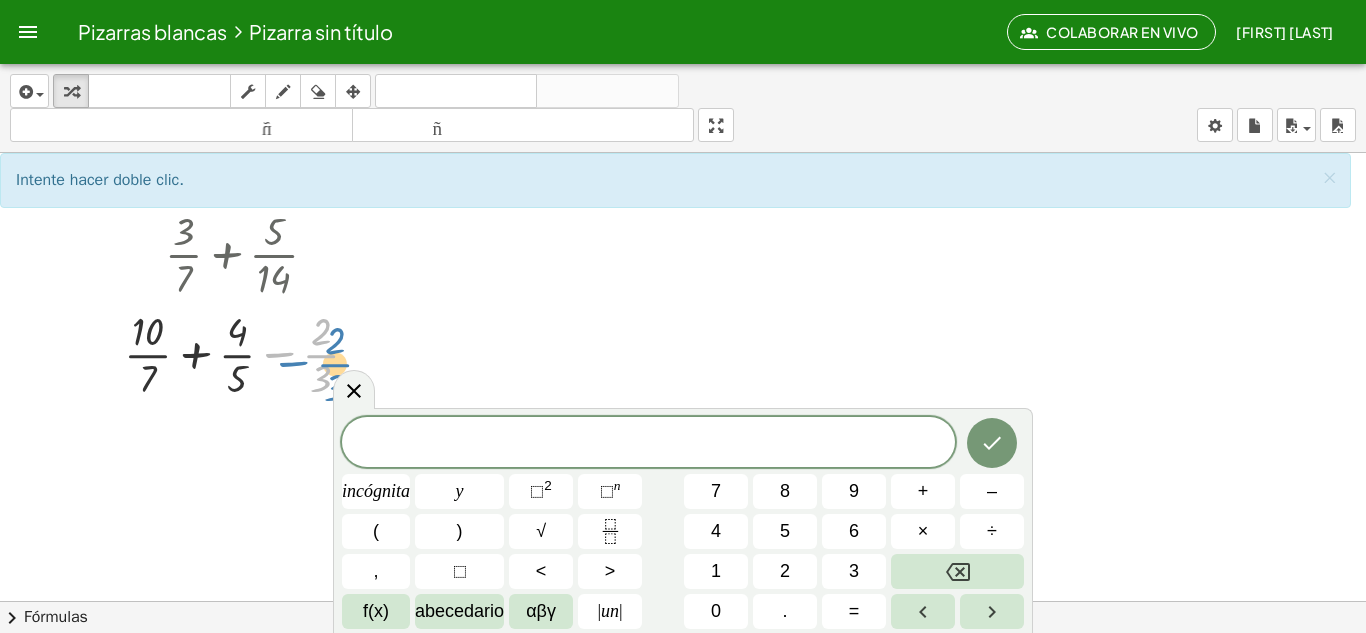 drag, startPoint x: 298, startPoint y: 345, endPoint x: 312, endPoint y: 354, distance: 16.643316 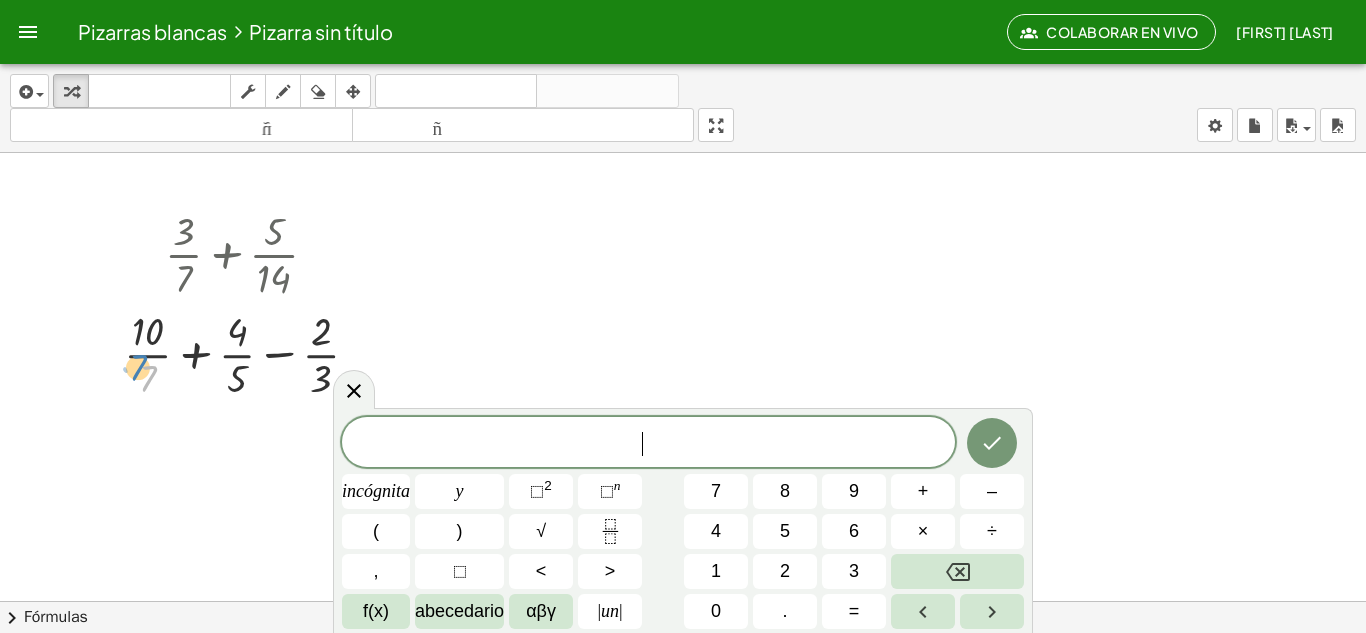 drag, startPoint x: 139, startPoint y: 385, endPoint x: 129, endPoint y: 374, distance: 14.866069 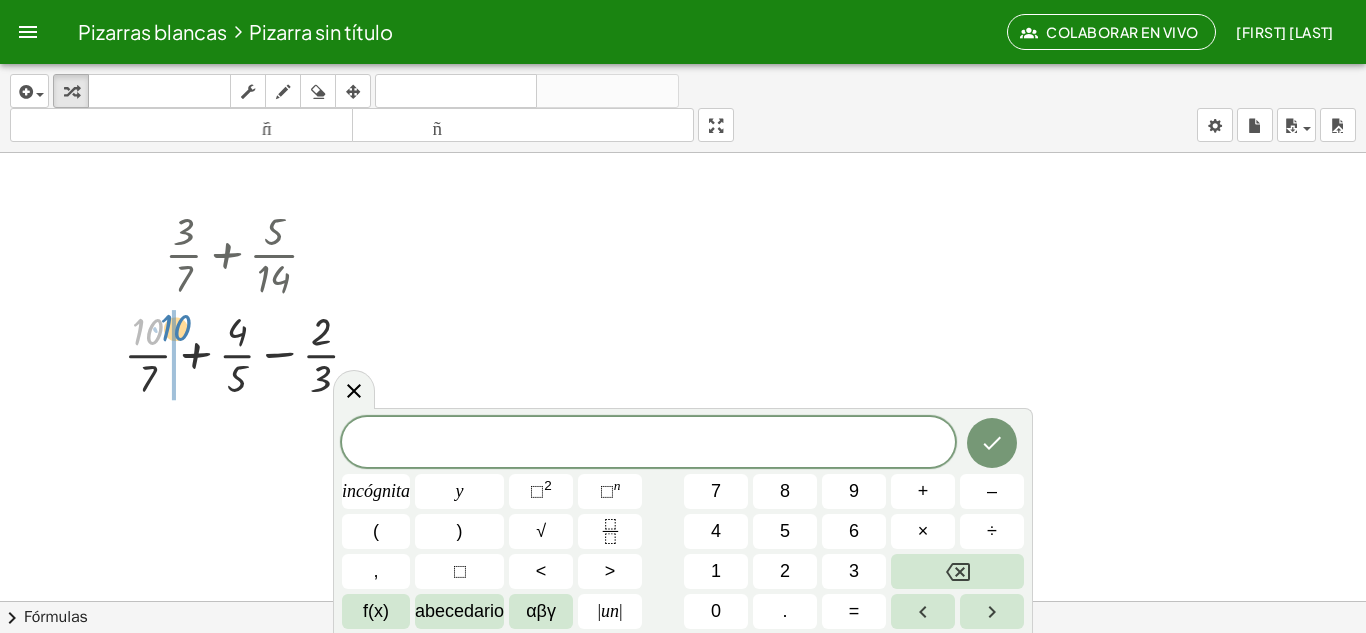 drag, startPoint x: 152, startPoint y: 339, endPoint x: 136, endPoint y: 349, distance: 18.867962 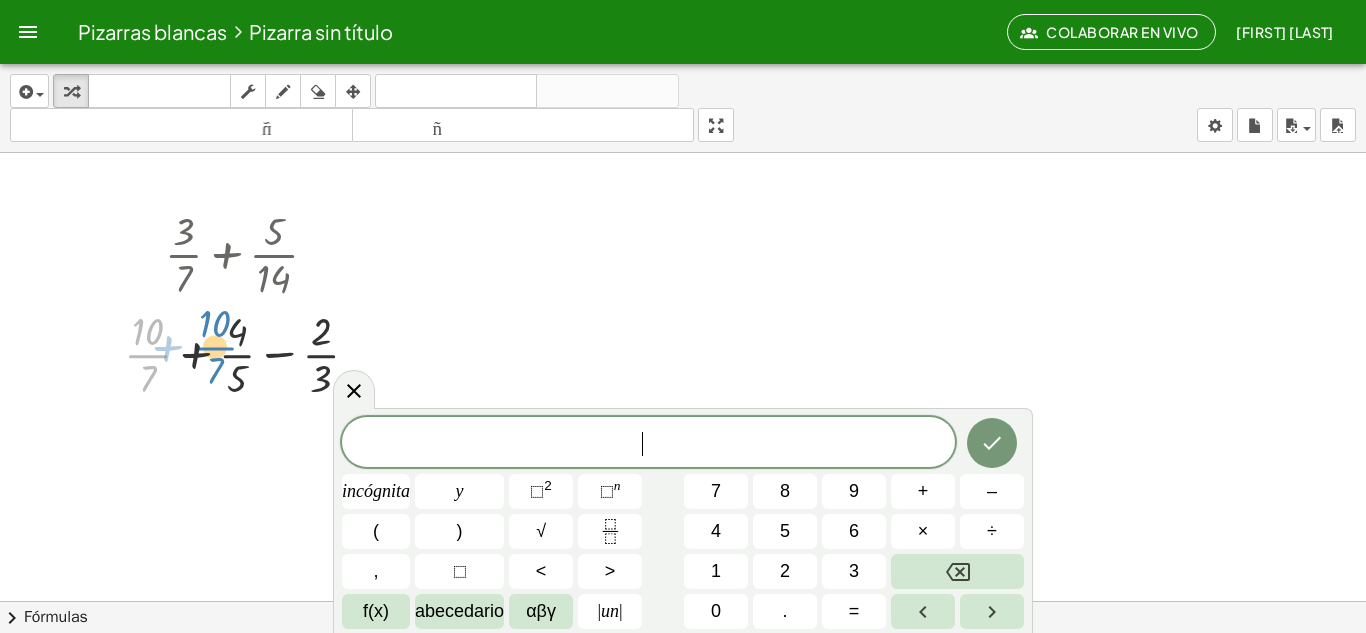 drag, startPoint x: 135, startPoint y: 353, endPoint x: 210, endPoint y: 344, distance: 75.53807 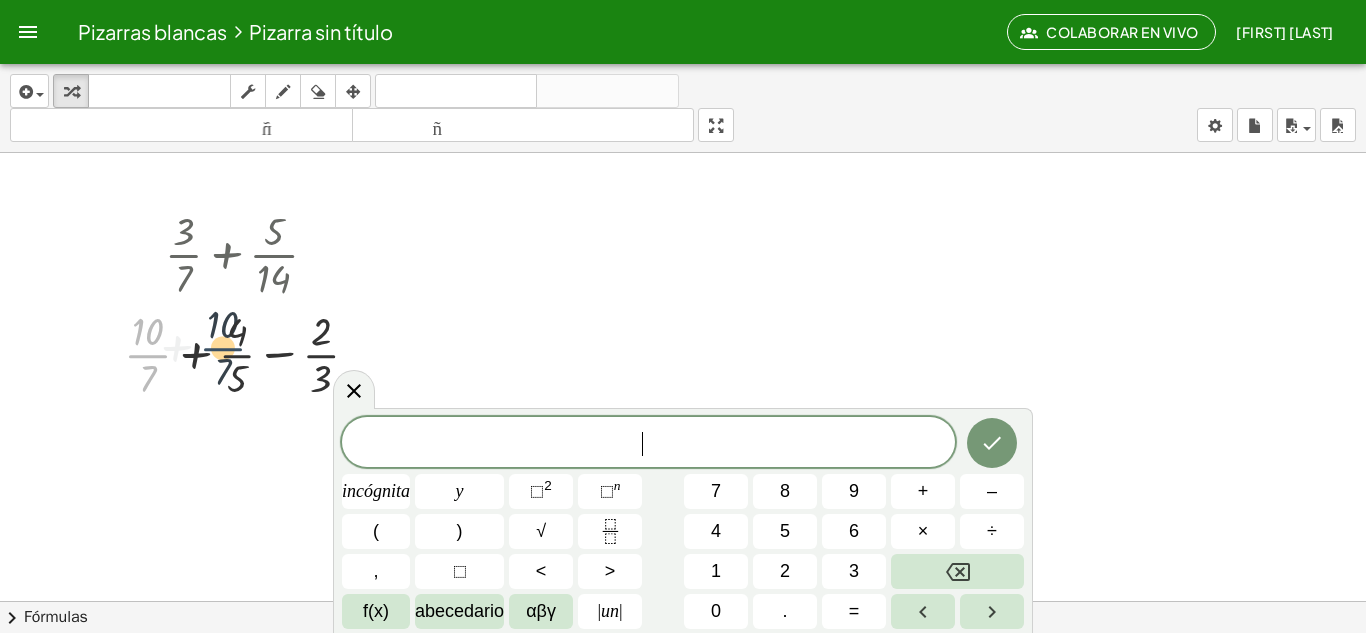 drag, startPoint x: 150, startPoint y: 357, endPoint x: 288, endPoint y: 362, distance: 138.09055 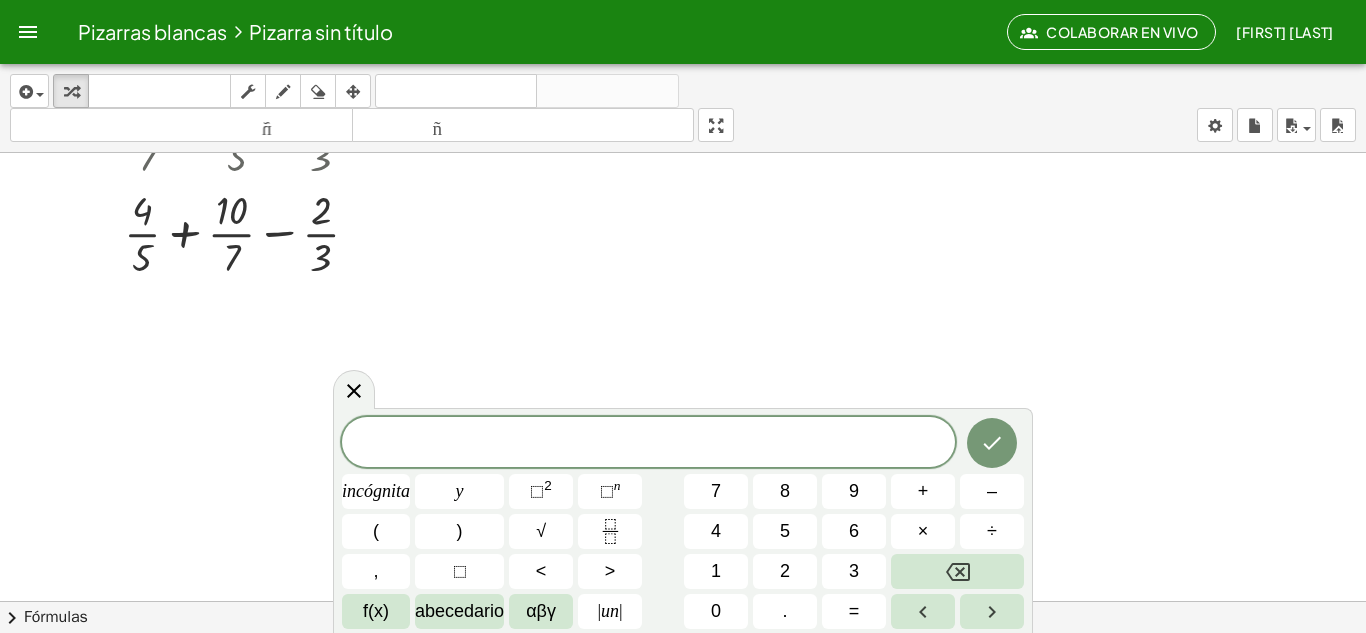 scroll, scrollTop: 222, scrollLeft: 0, axis: vertical 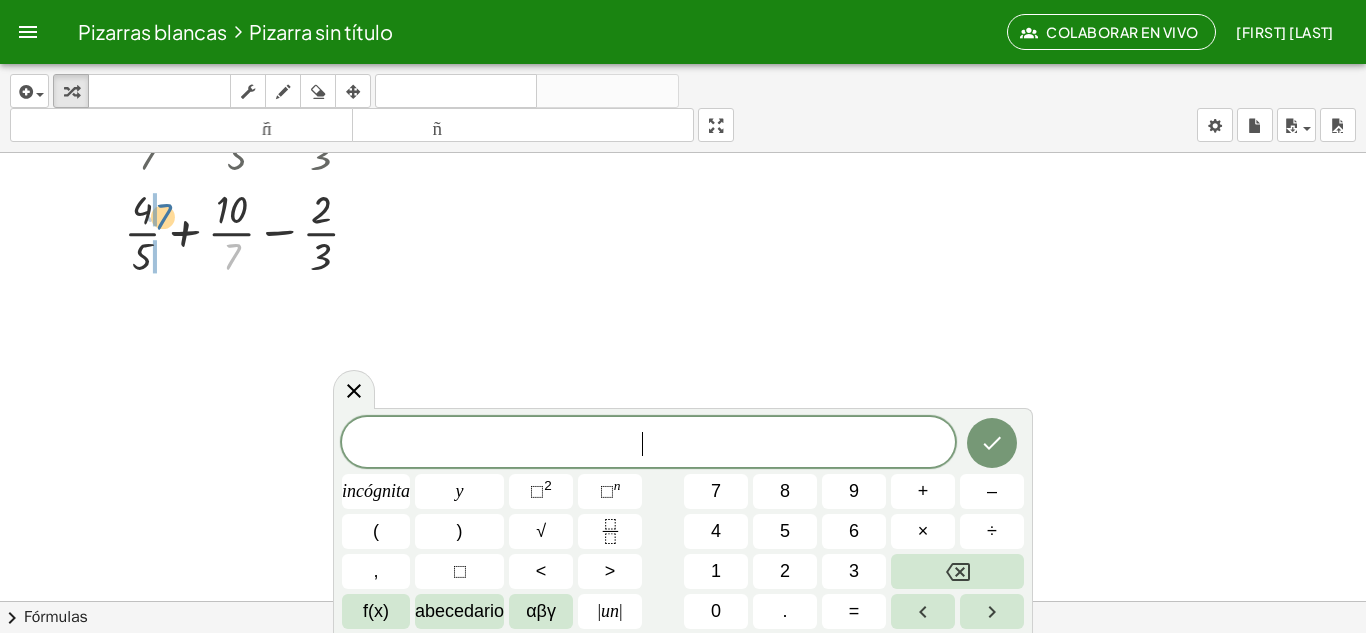 drag, startPoint x: 247, startPoint y: 264, endPoint x: 171, endPoint y: 222, distance: 86.833176 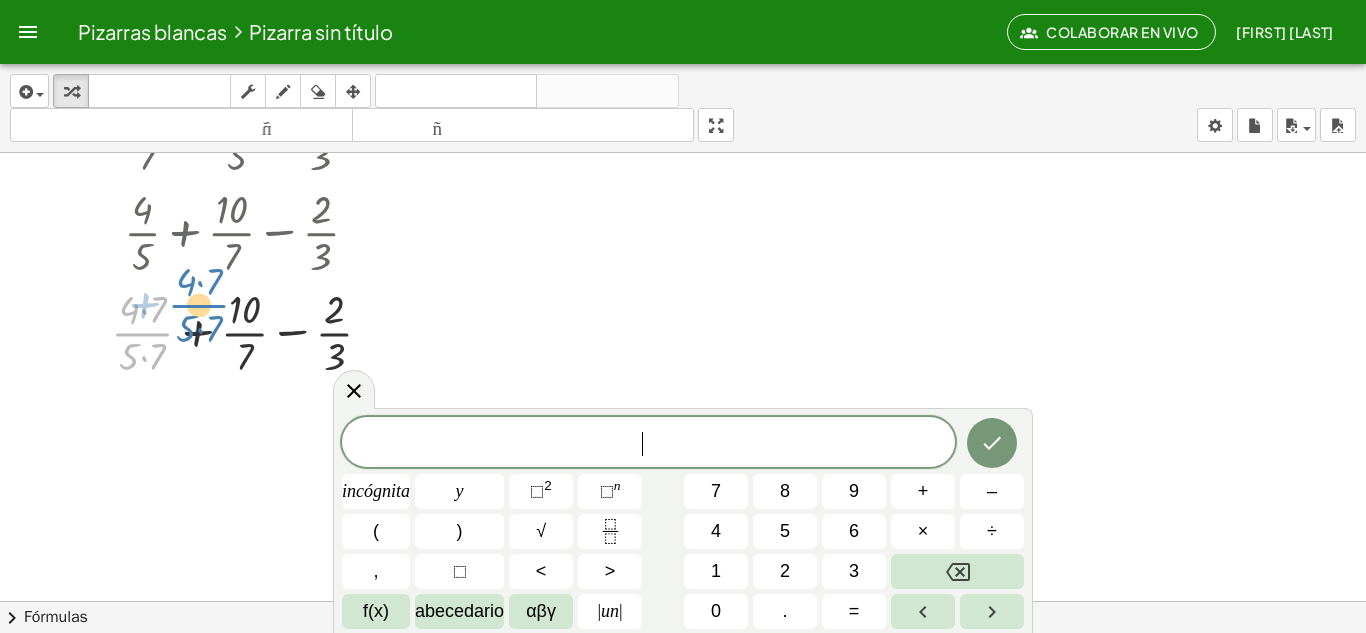 drag, startPoint x: 137, startPoint y: 345, endPoint x: 160, endPoint y: 327, distance: 29.206163 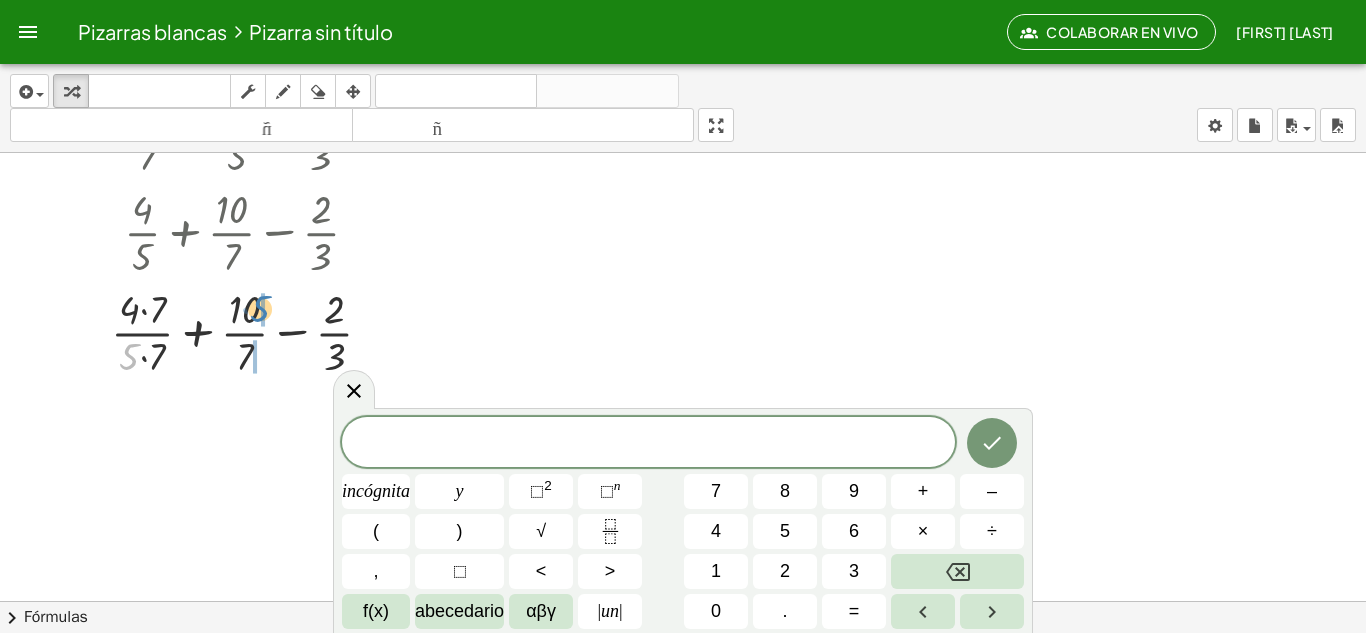 drag, startPoint x: 126, startPoint y: 361, endPoint x: 257, endPoint y: 313, distance: 139.51703 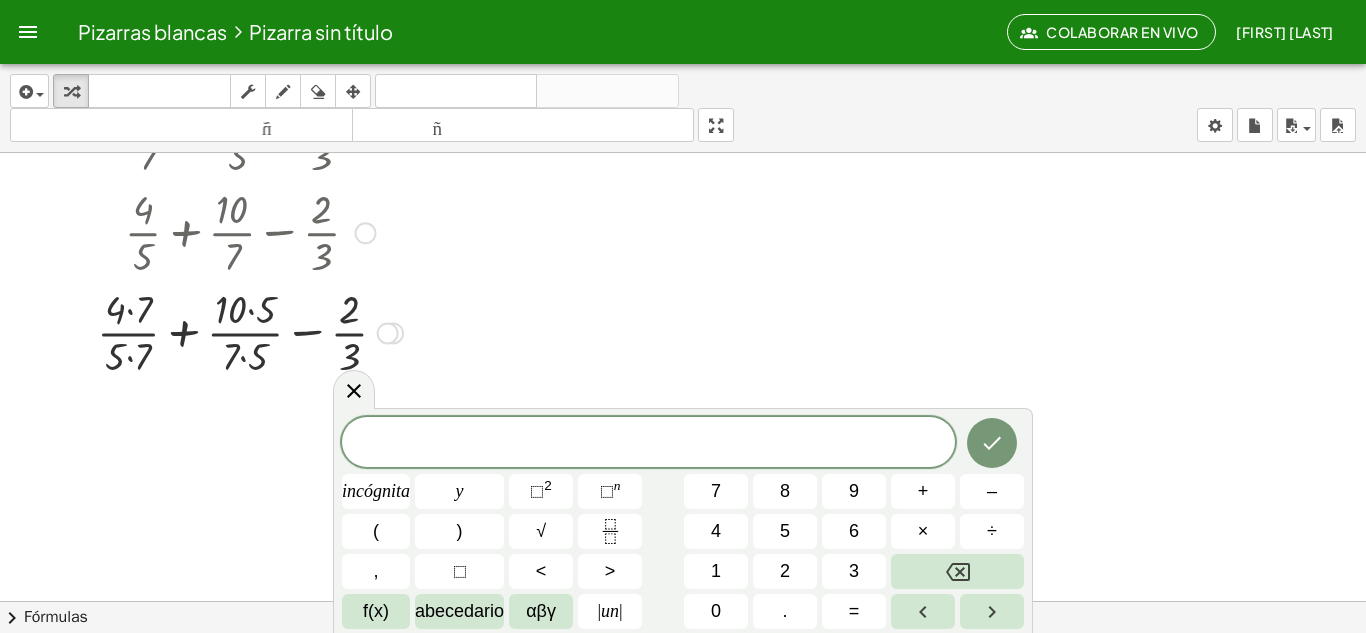click at bounding box center [250, 331] 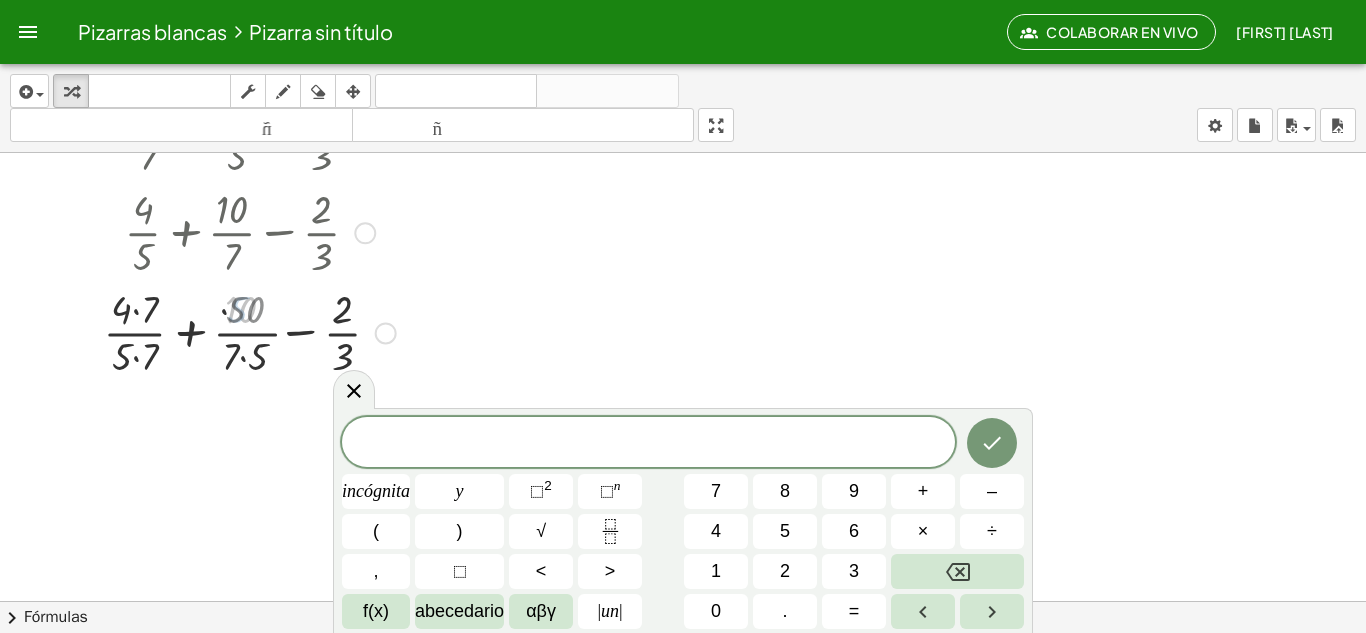 click at bounding box center (250, 331) 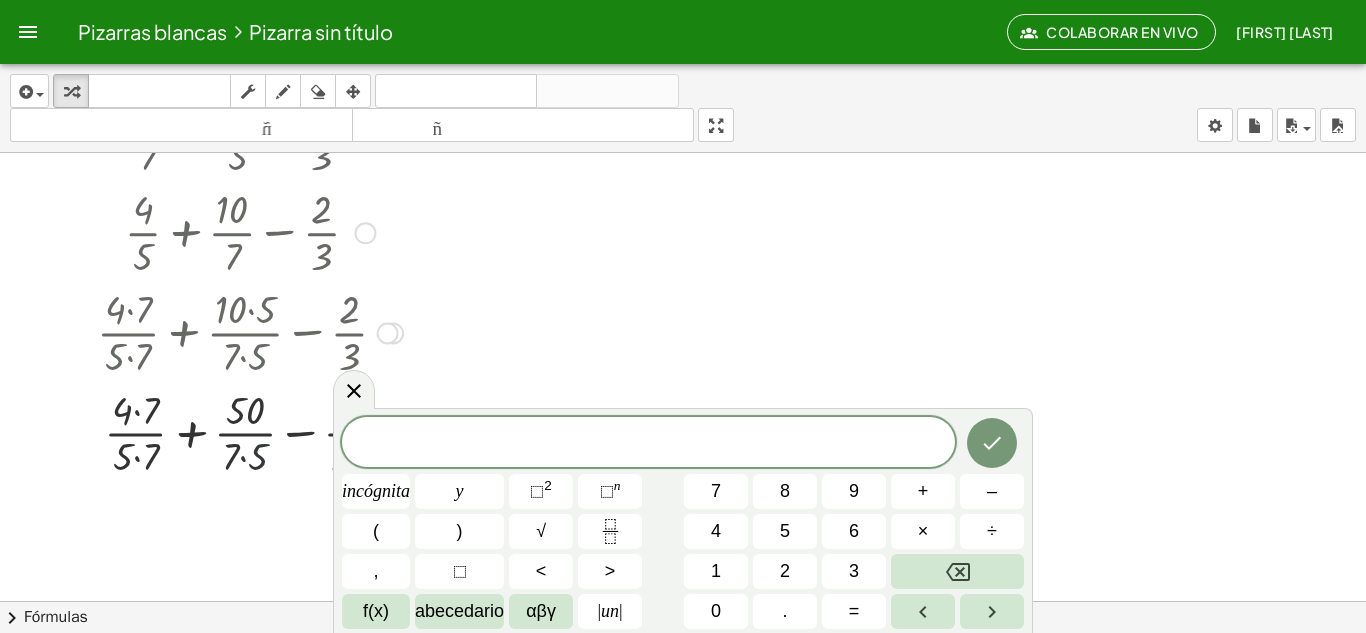 click at bounding box center (250, 432) 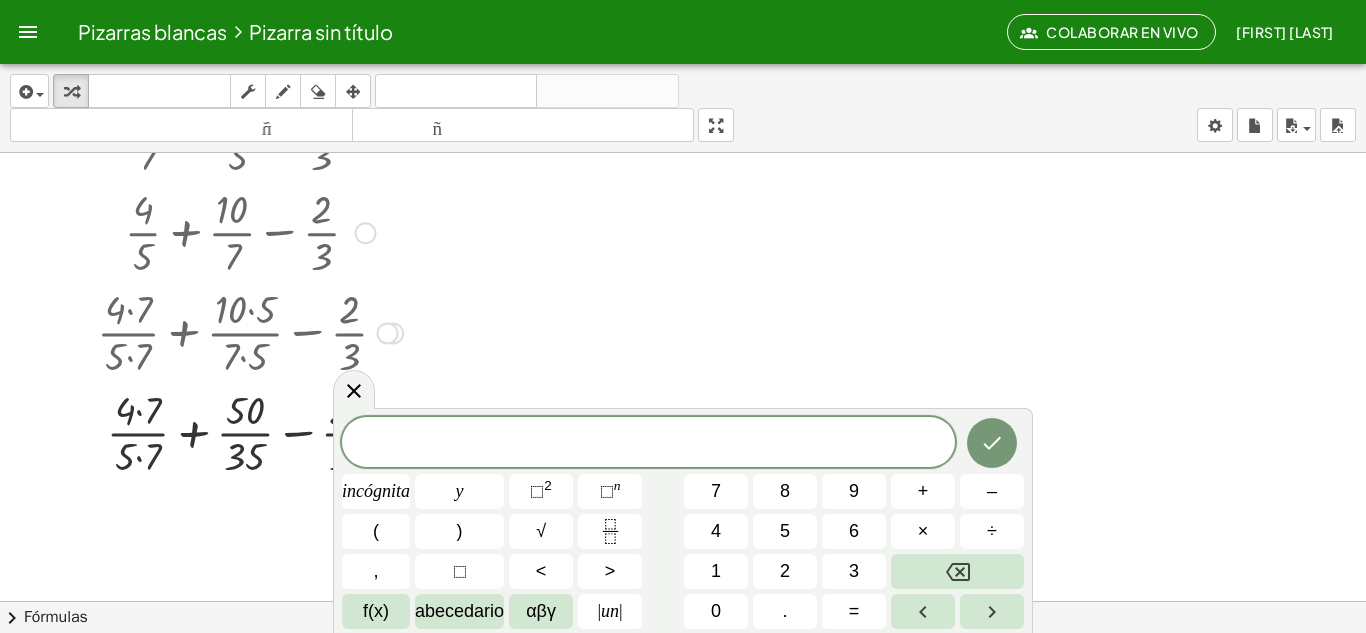 click at bounding box center (250, 432) 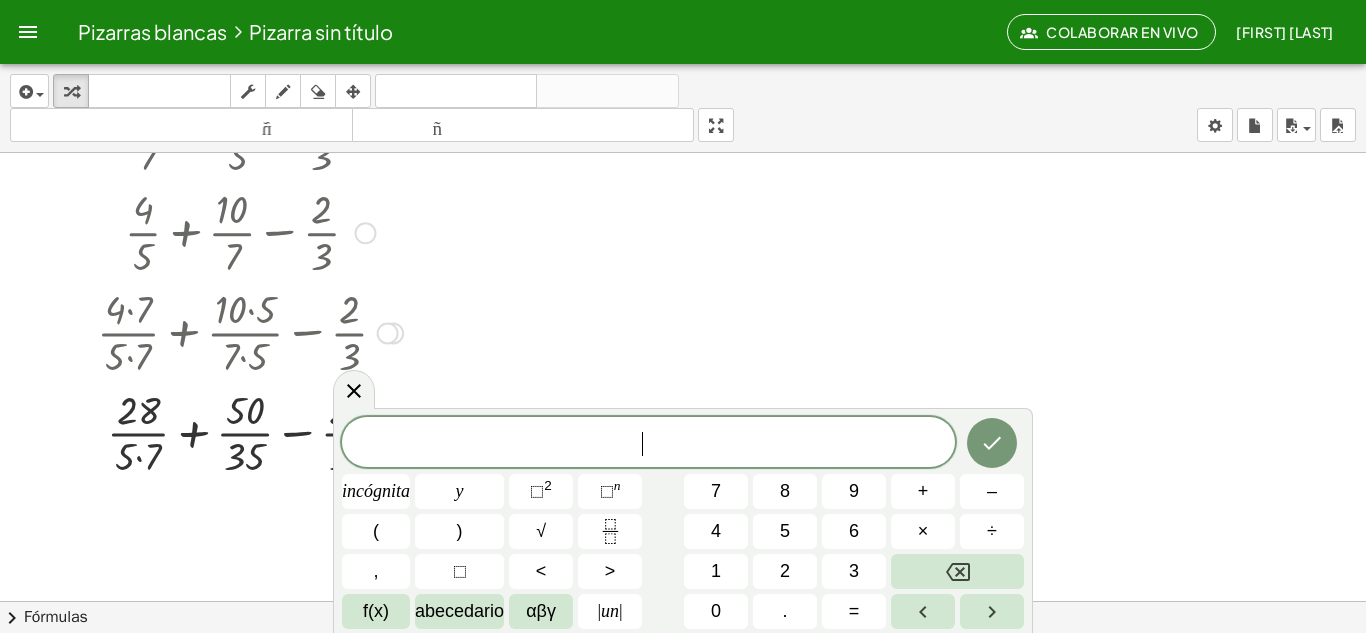 click at bounding box center [250, 432] 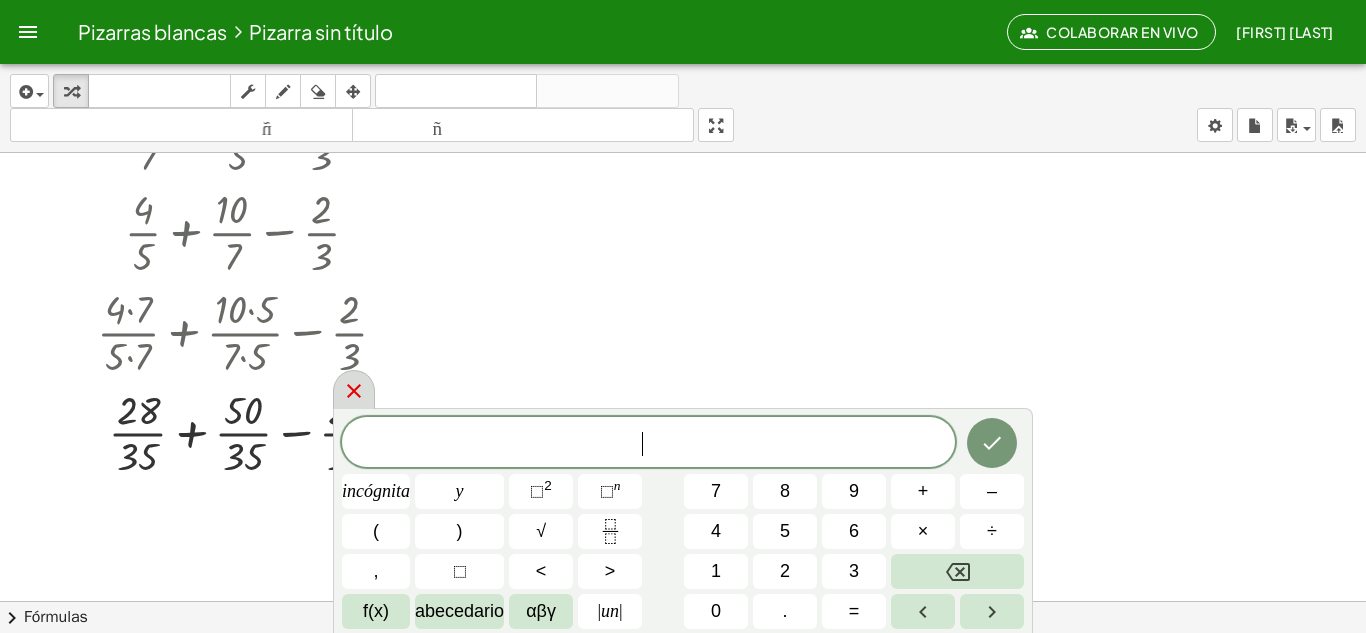 click 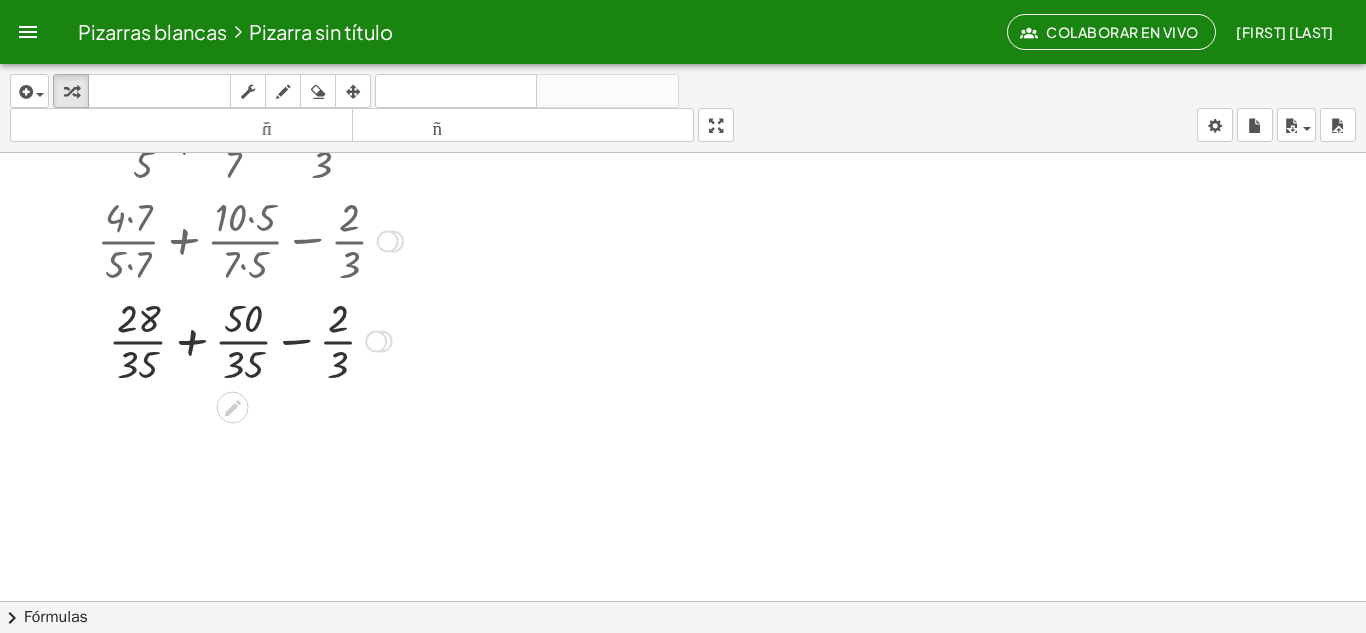 scroll, scrollTop: 315, scrollLeft: 0, axis: vertical 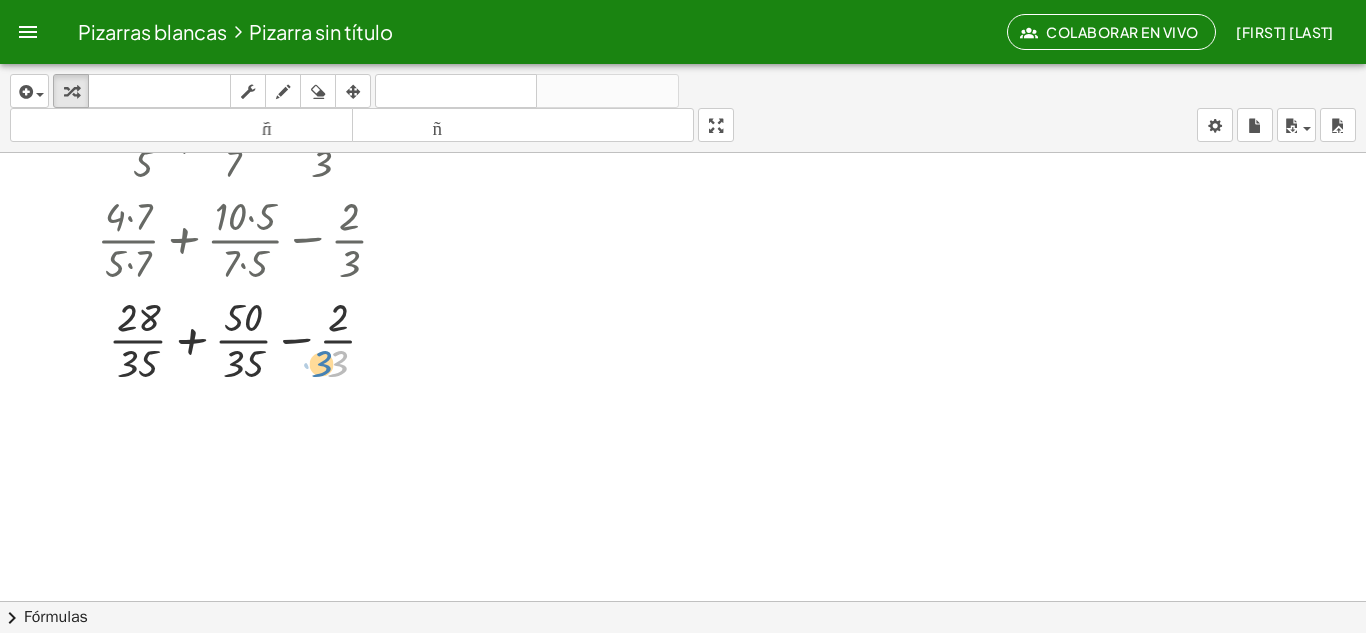 click at bounding box center (250, 339) 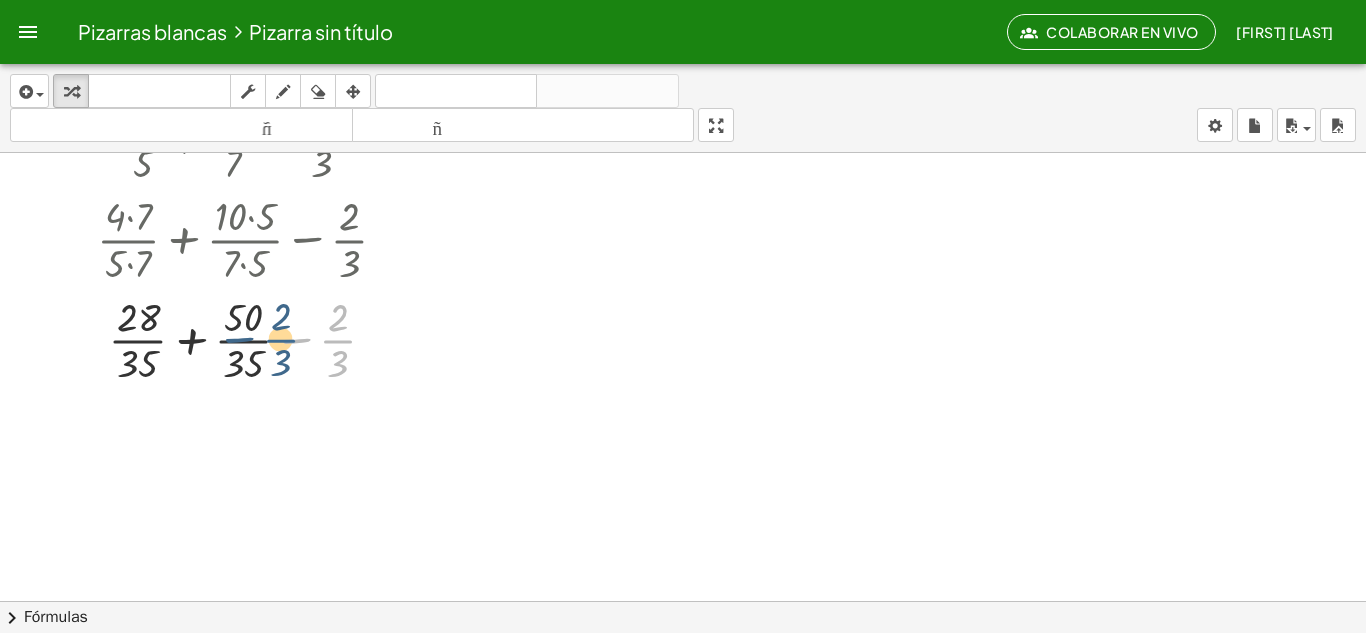 drag, startPoint x: 335, startPoint y: 343, endPoint x: 277, endPoint y: 342, distance: 58.00862 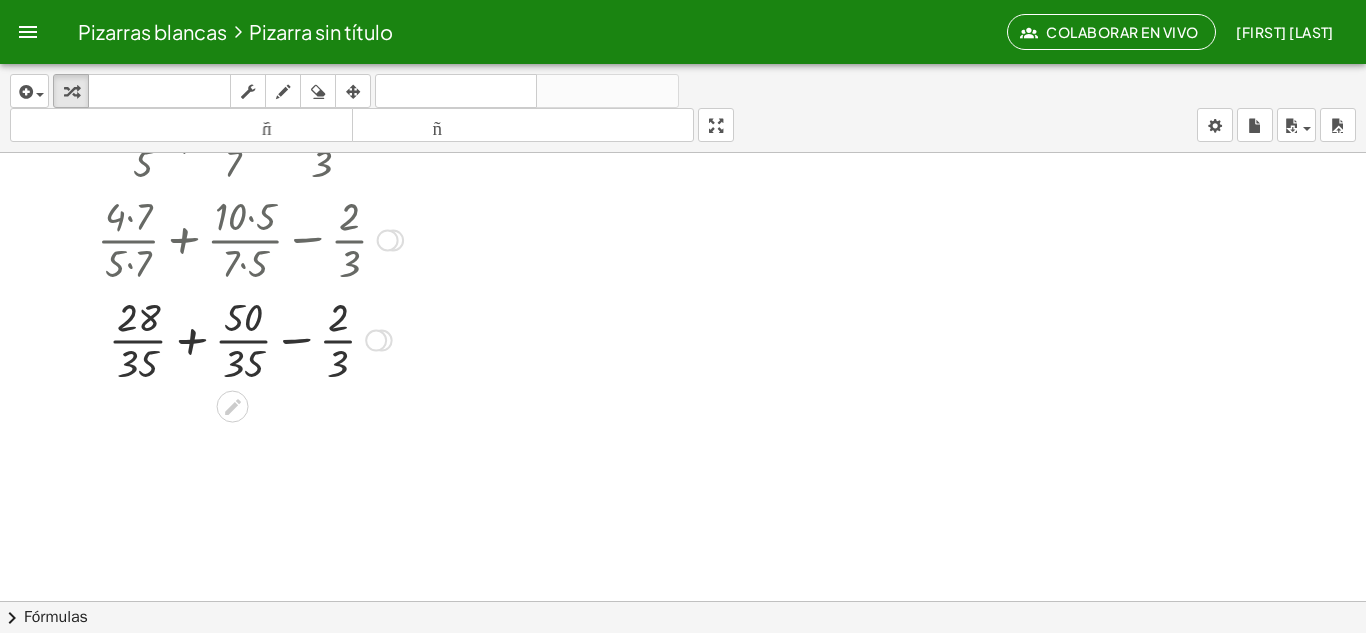 click at bounding box center [376, 341] 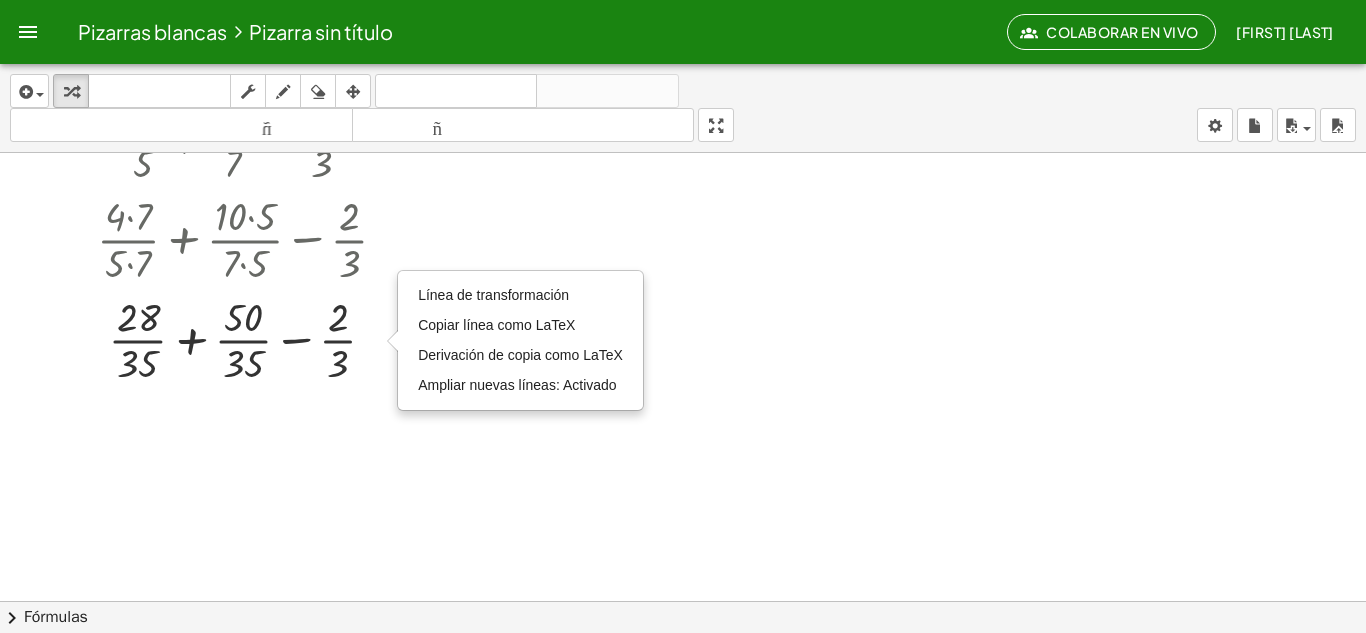 click at bounding box center [683, 364] 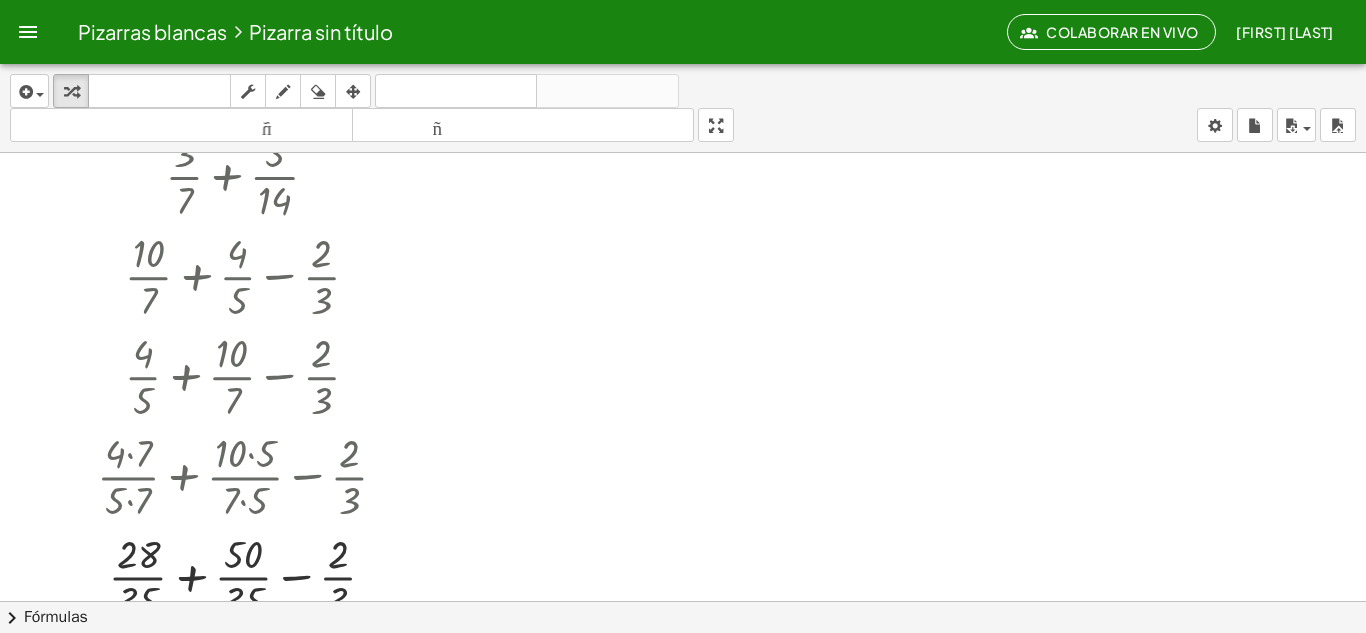 scroll, scrollTop: 0, scrollLeft: 0, axis: both 